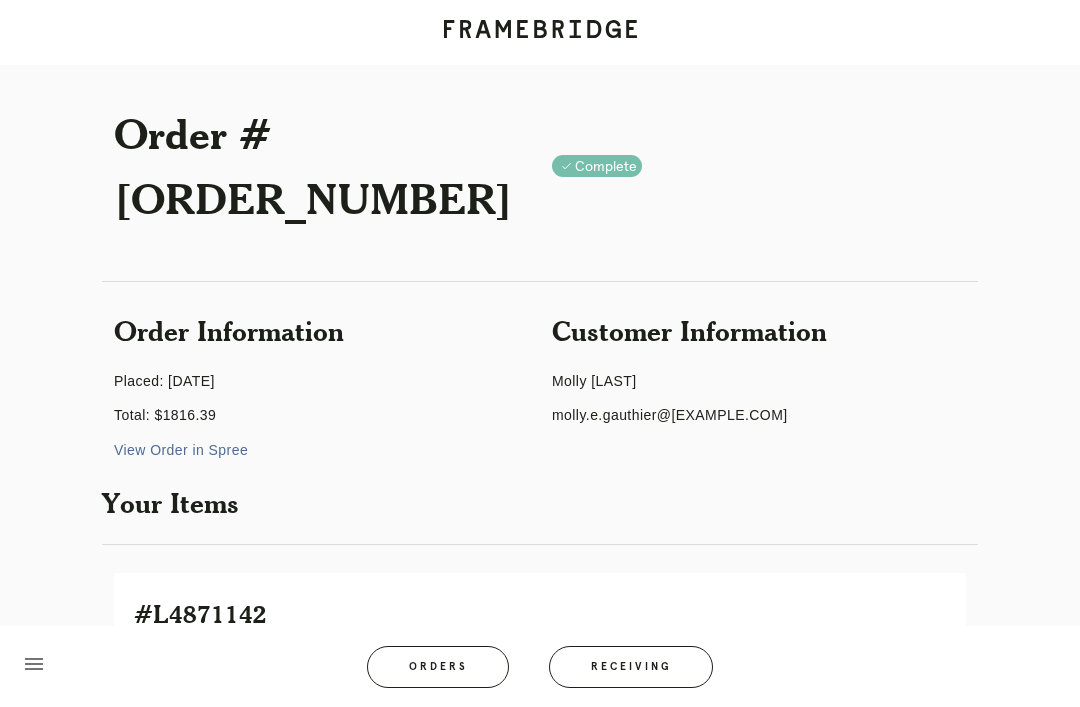 scroll, scrollTop: 0, scrollLeft: 0, axis: both 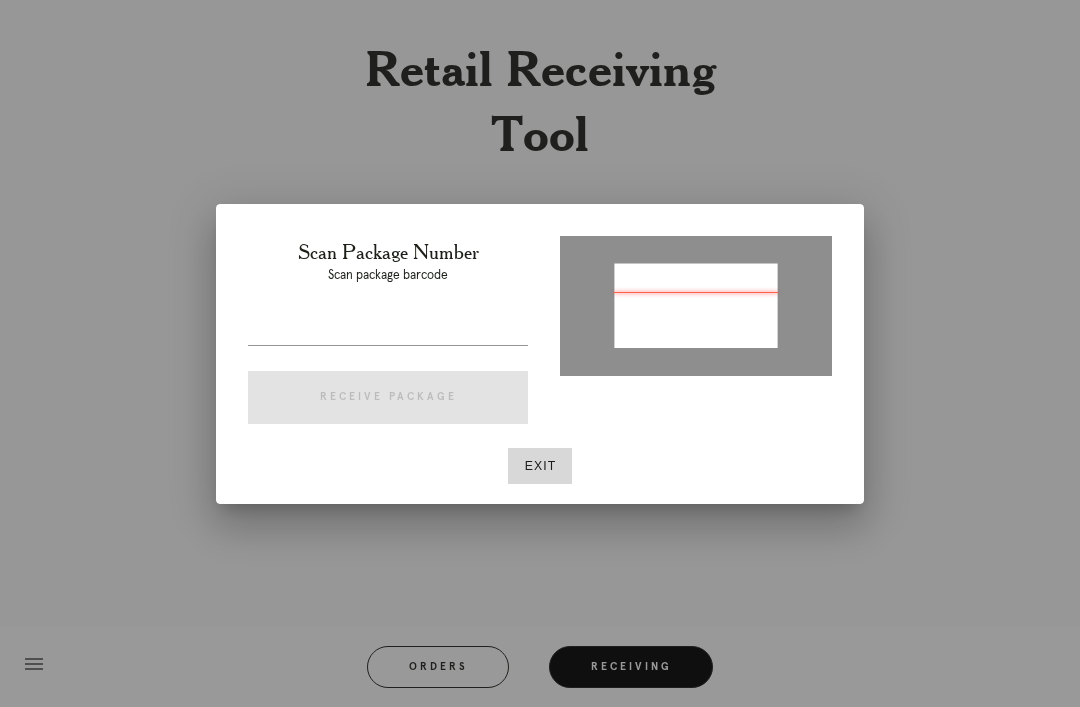 type on "P410145703001440" 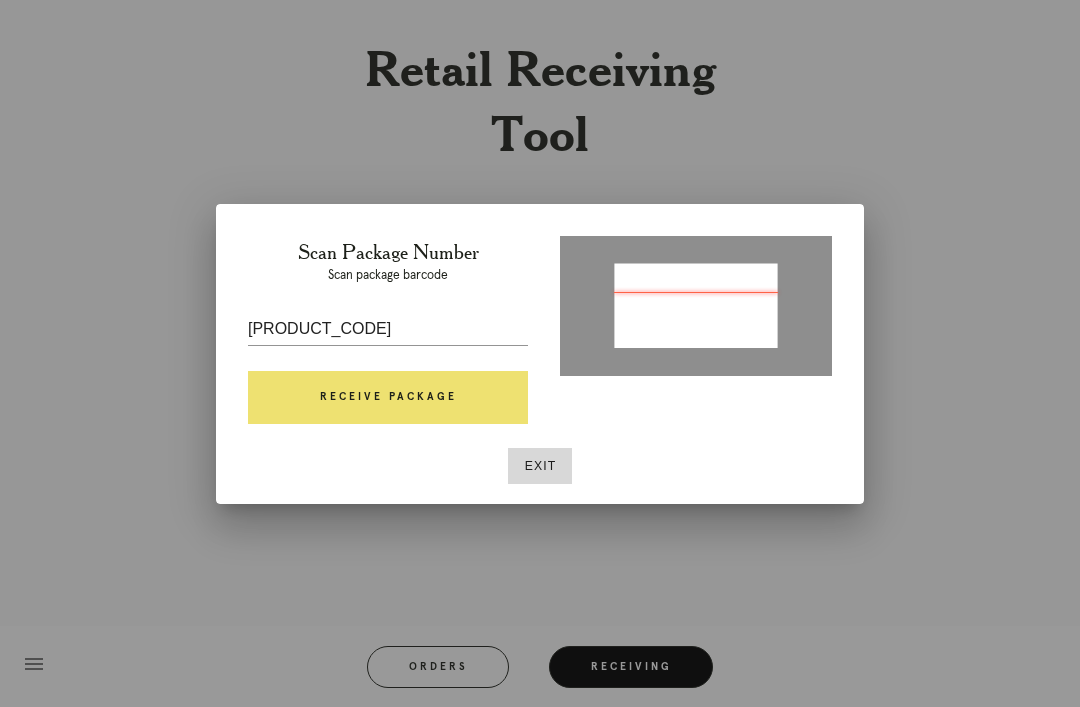 click on "Receive Package" at bounding box center (388, 398) 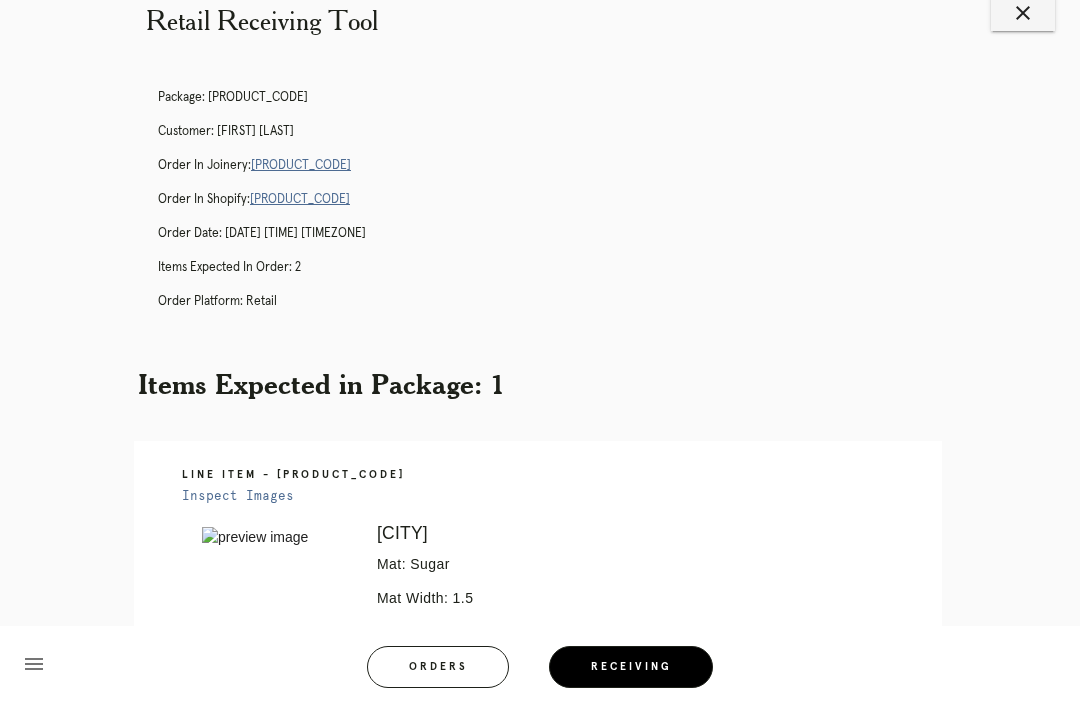scroll, scrollTop: 0, scrollLeft: 0, axis: both 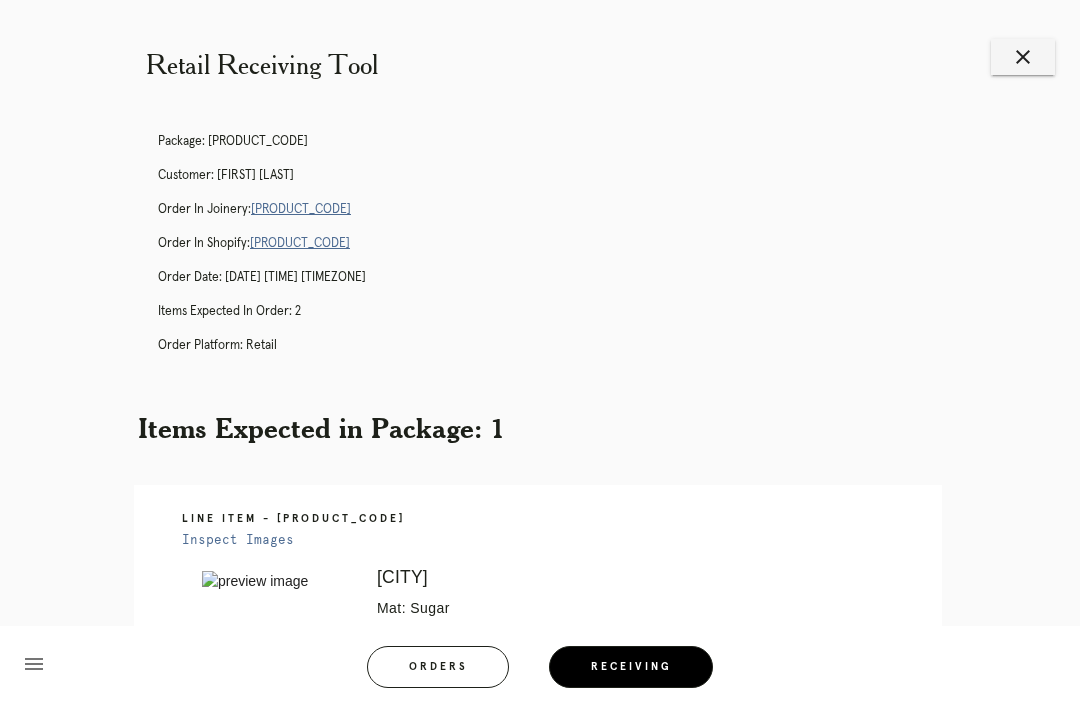click on "R770690143" at bounding box center (301, 209) 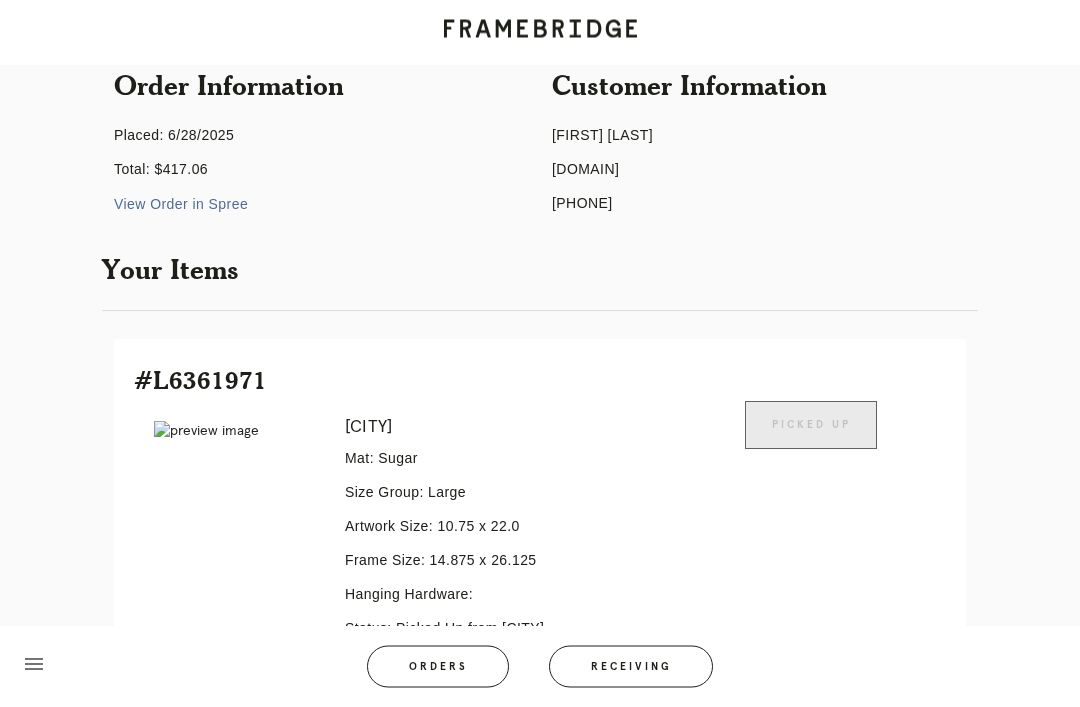 scroll, scrollTop: 0, scrollLeft: 0, axis: both 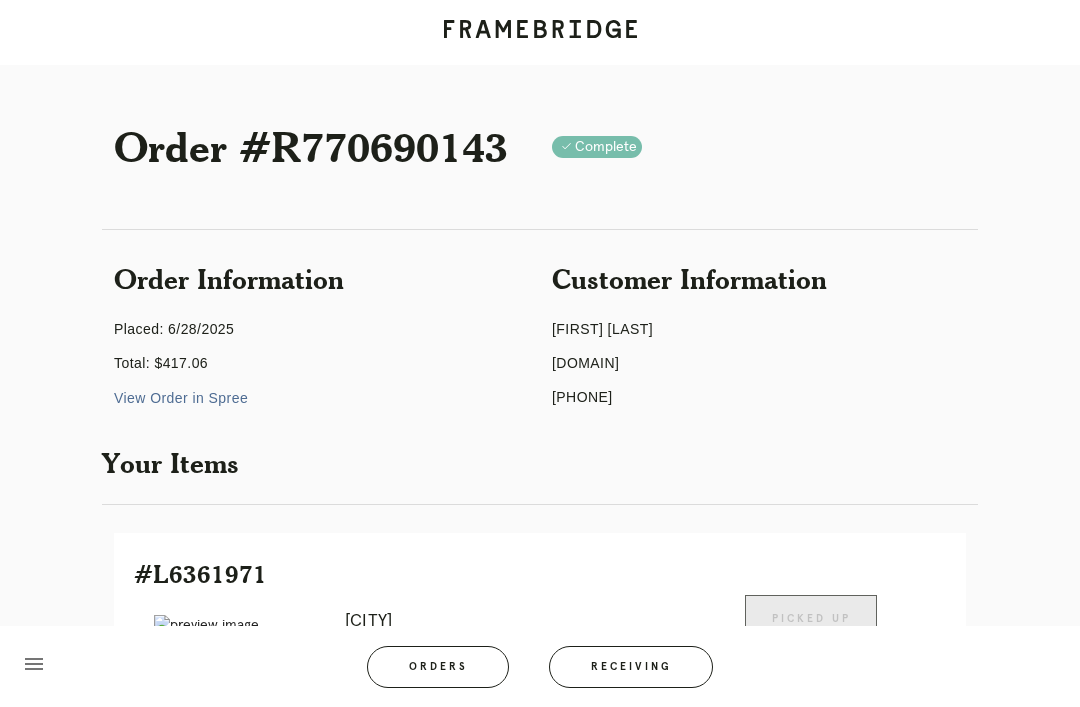 click on "Orders" at bounding box center [438, 667] 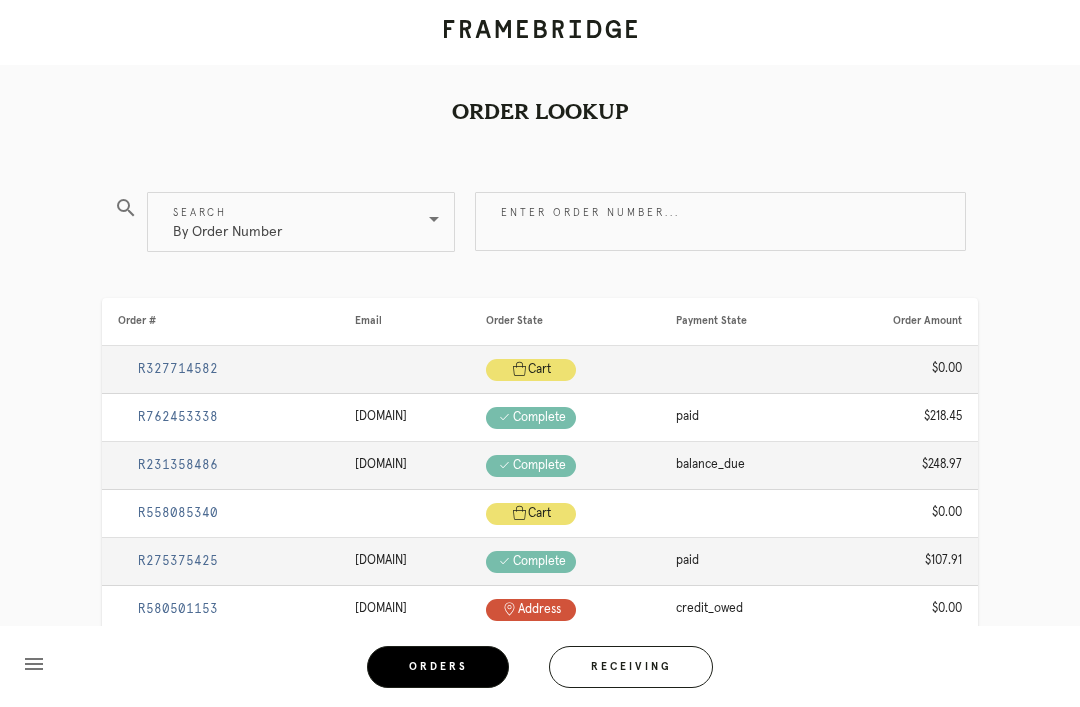 click on "By Order Number" at bounding box center (227, 222) 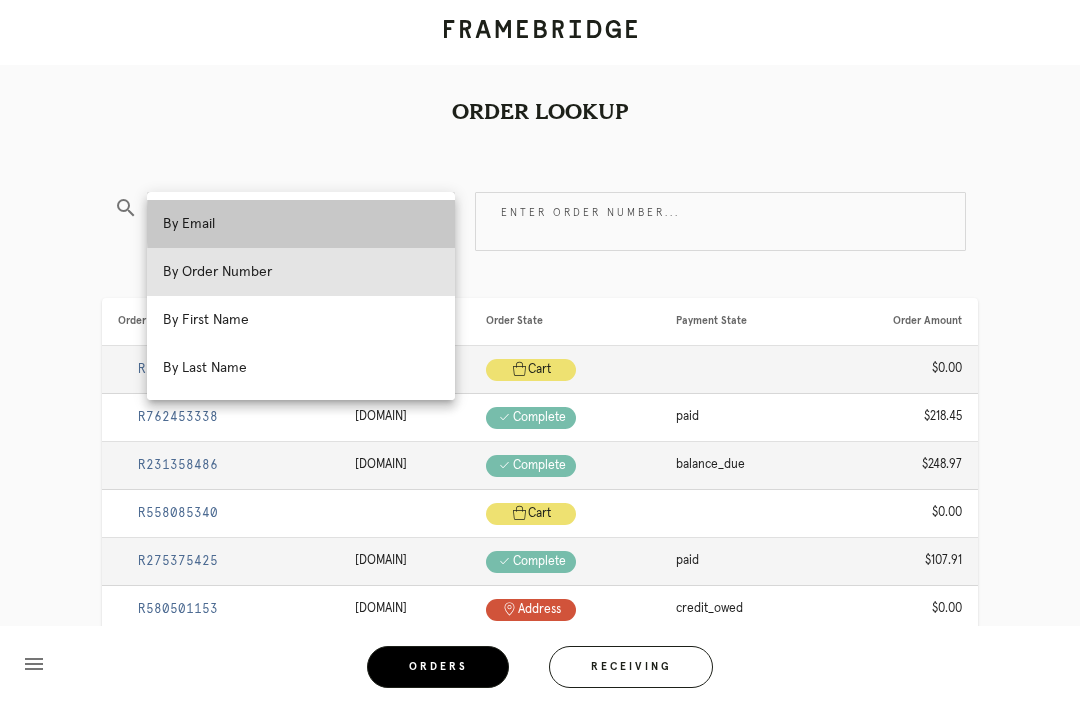 click on "By Email" at bounding box center [301, 224] 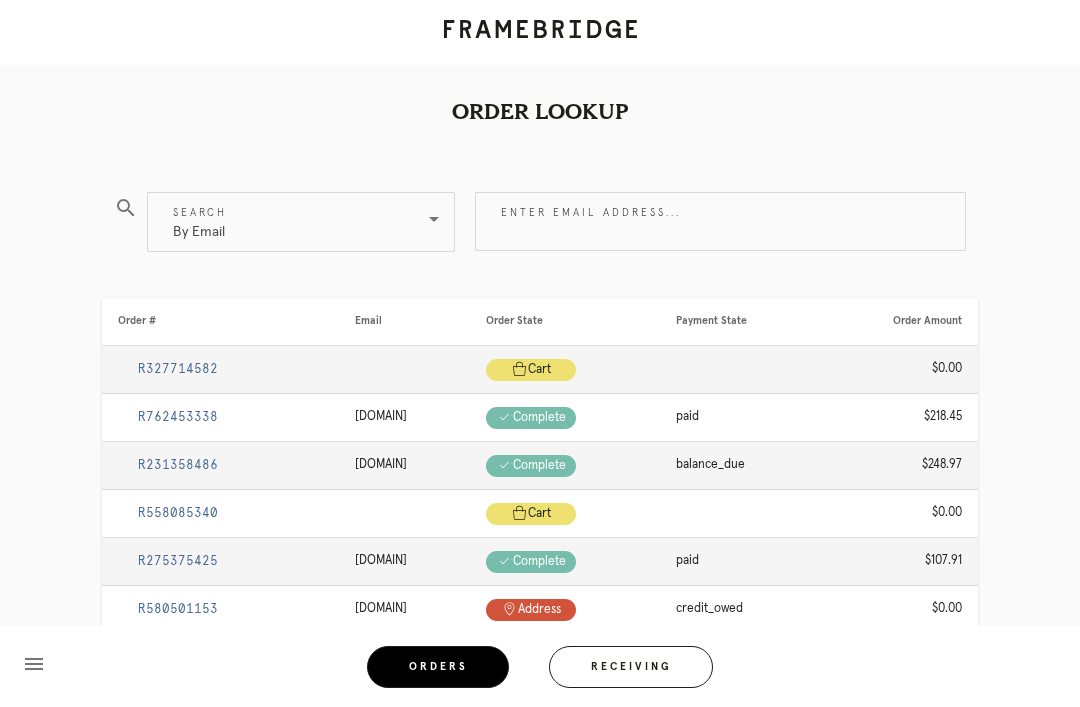 click on "Enter email address..." at bounding box center (720, 221) 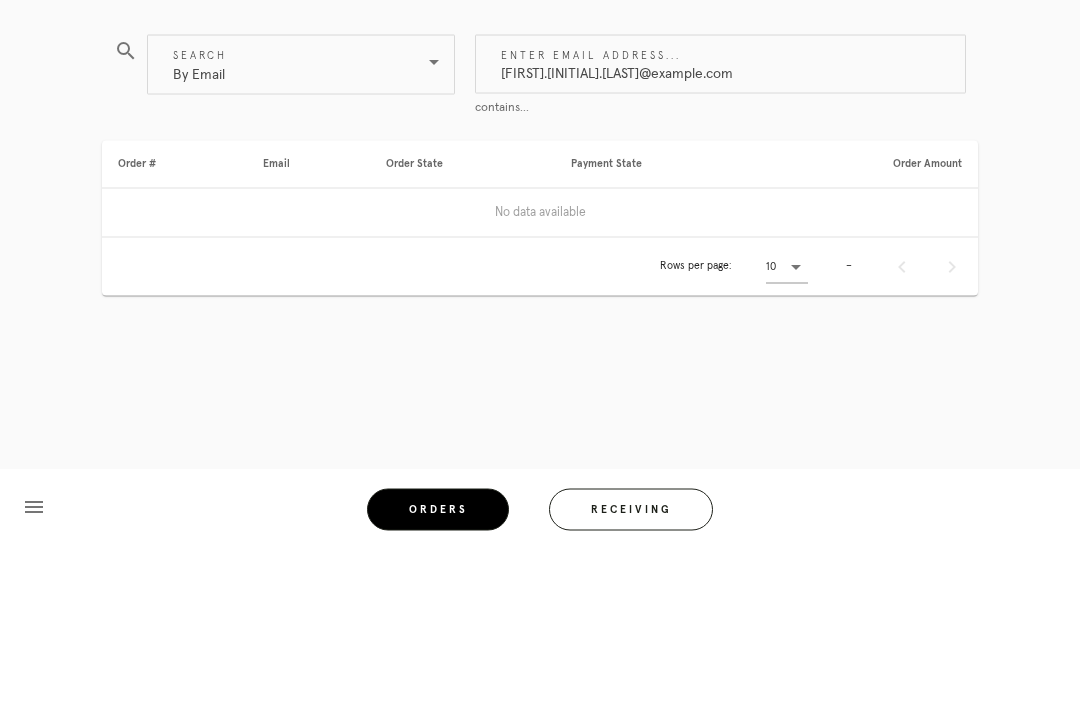 click on "Eliot.h.silverman@gmail.com" at bounding box center [720, 221] 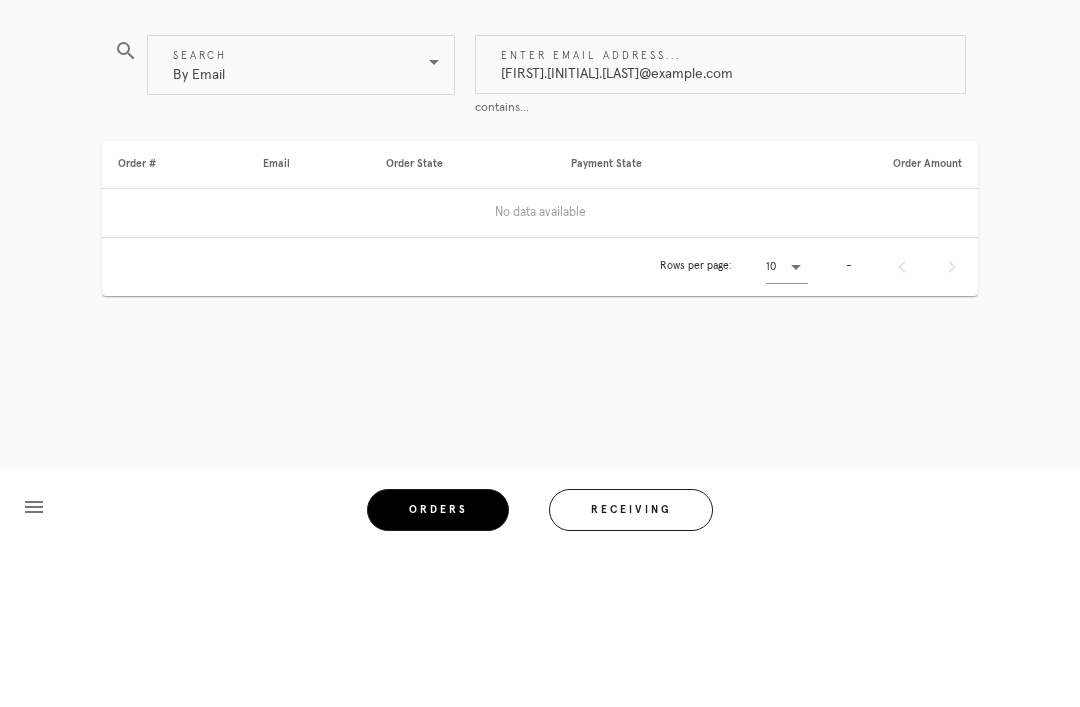 scroll, scrollTop: 64, scrollLeft: 0, axis: vertical 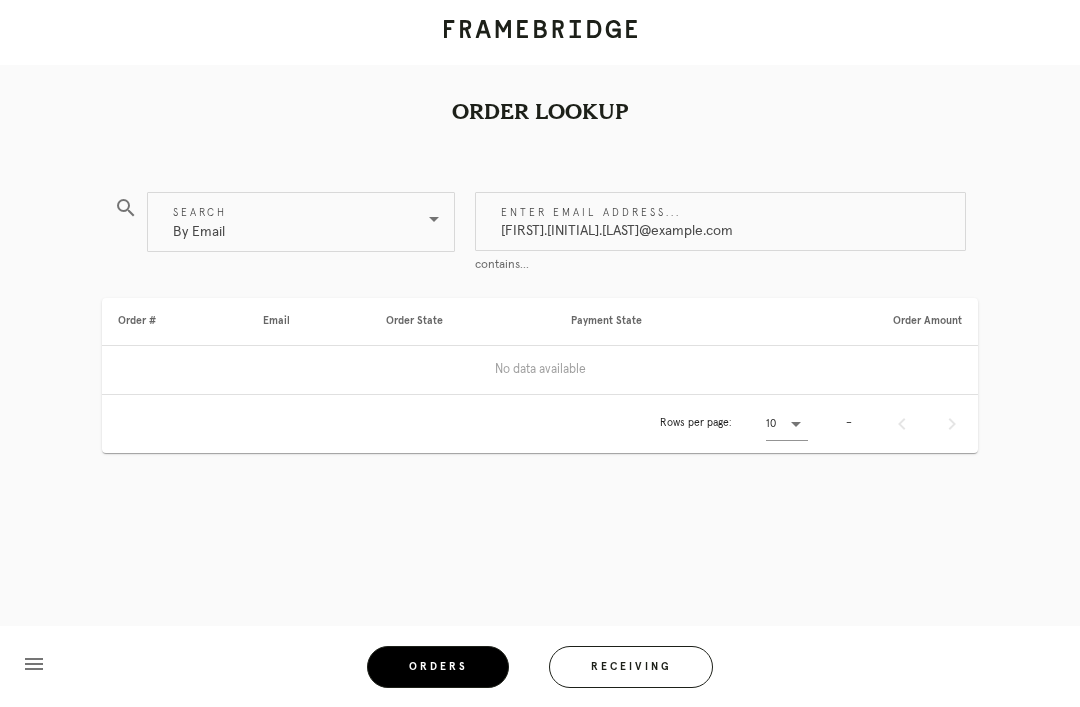 click on "Eliot.h.silverman@gmail.com" at bounding box center [720, 221] 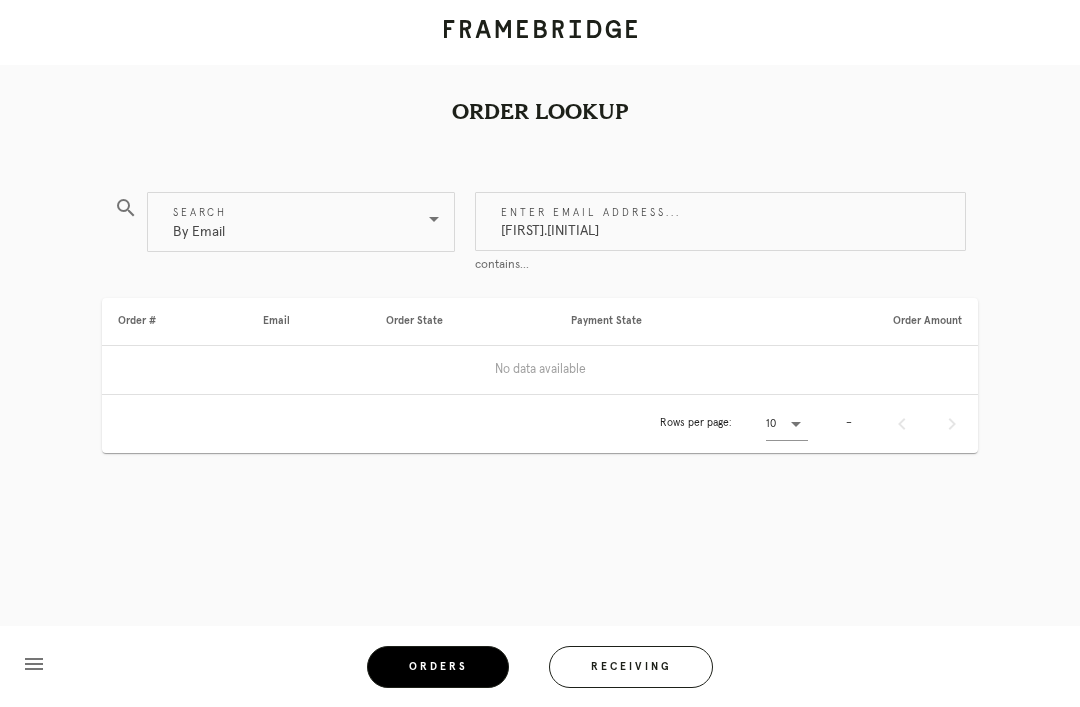 type on "Eliot." 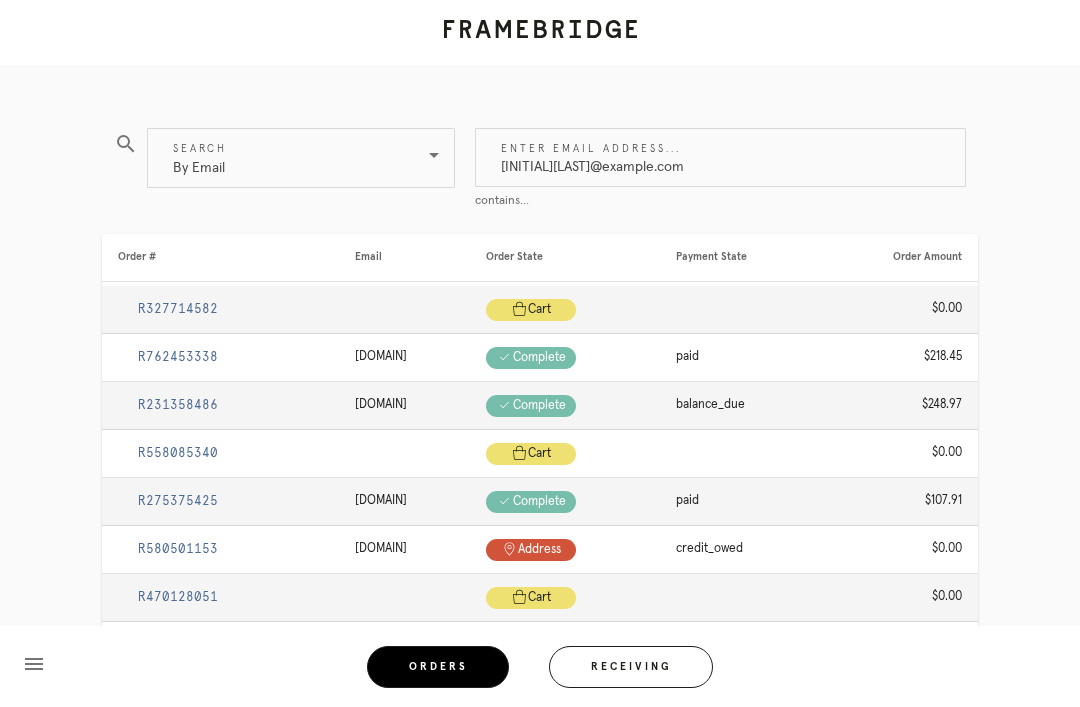 type on "Ehsilverman92@gmail.com" 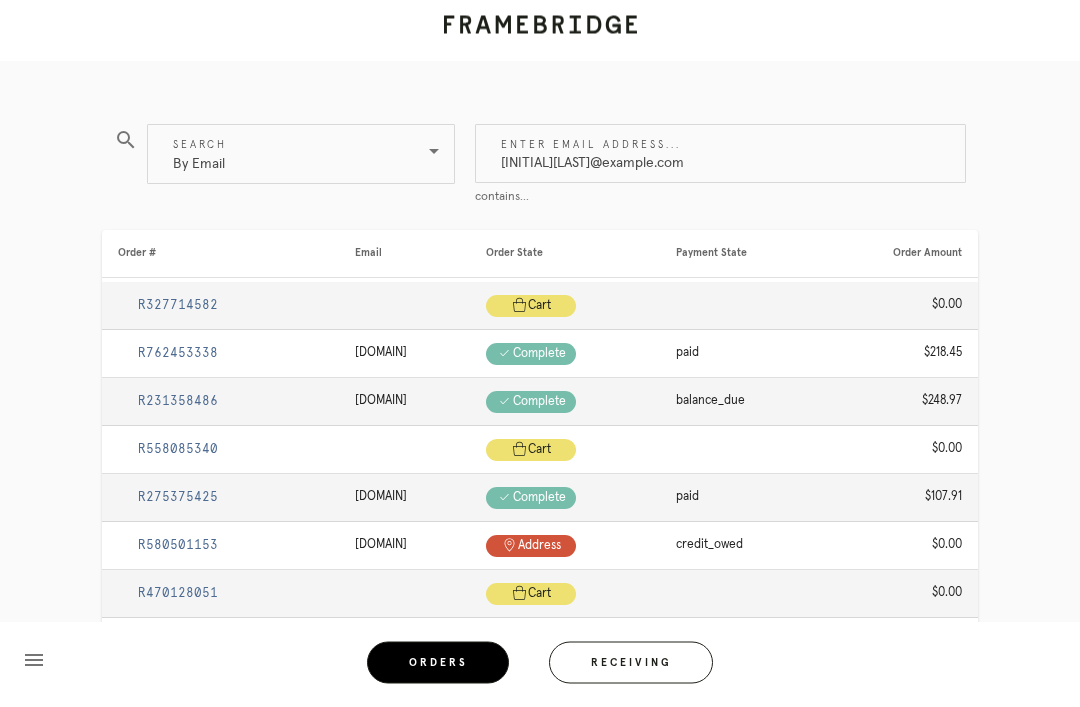scroll, scrollTop: 0, scrollLeft: 0, axis: both 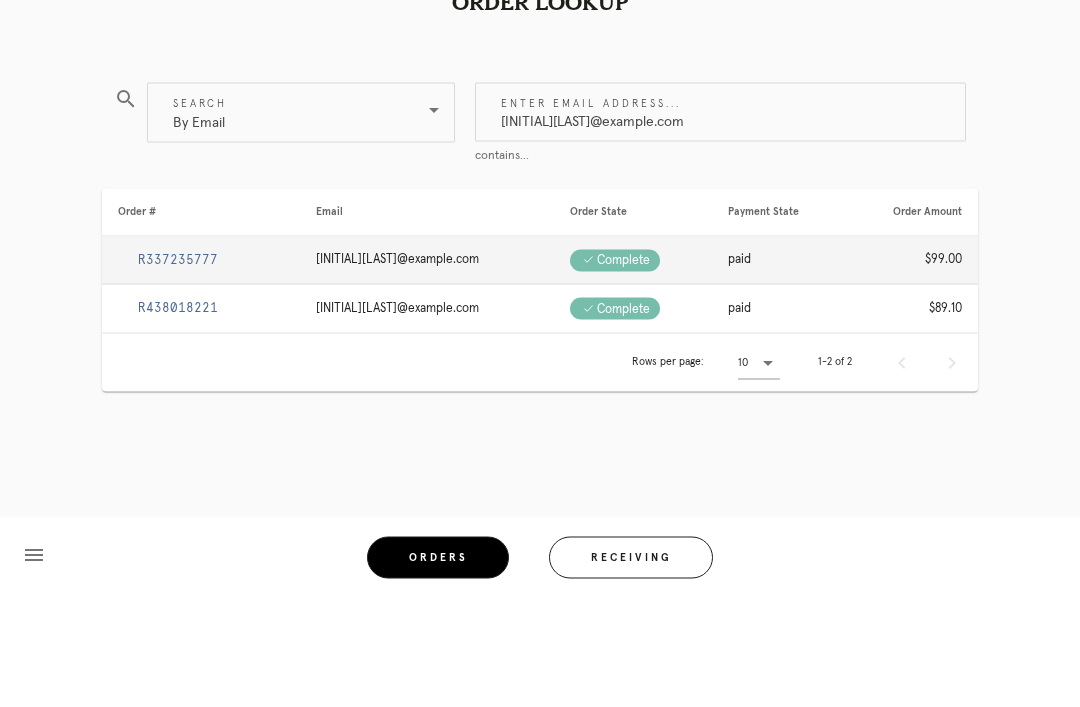 click on "R337235777" at bounding box center [178, 369] 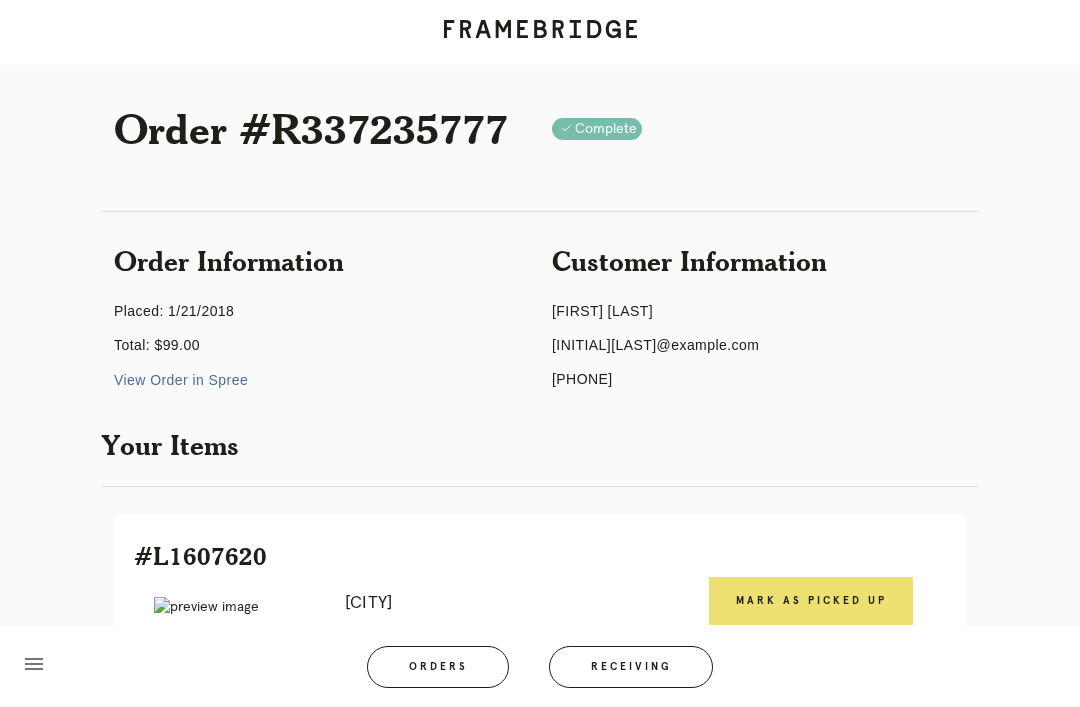 scroll, scrollTop: 0, scrollLeft: 0, axis: both 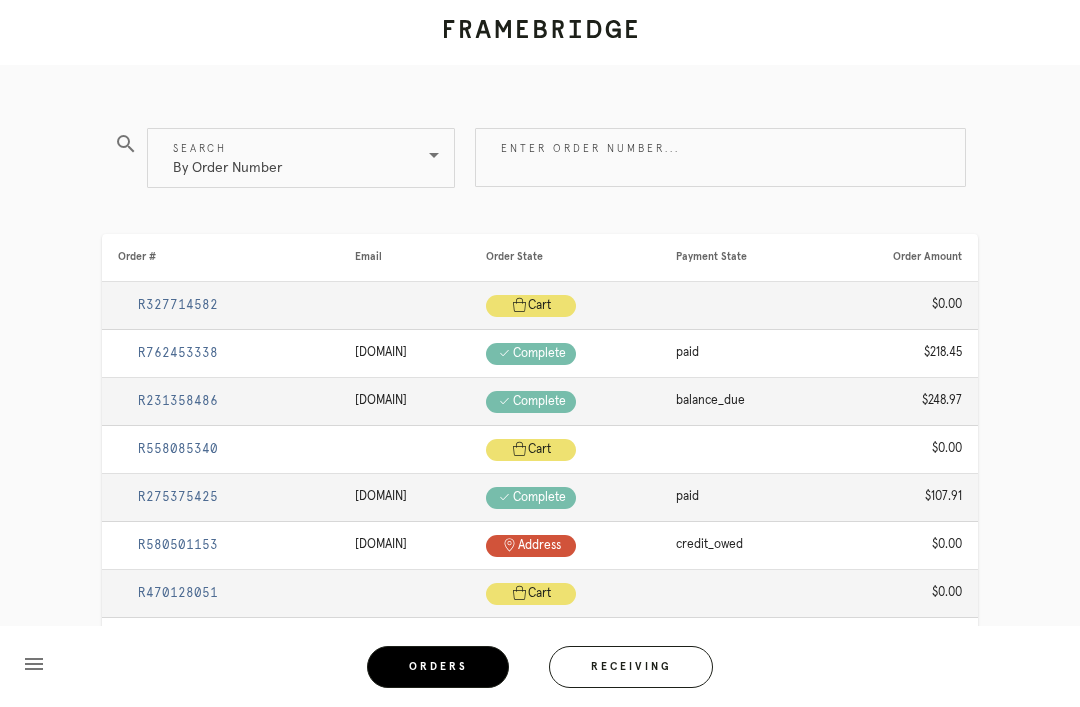 click on "By Order Number" at bounding box center [227, 158] 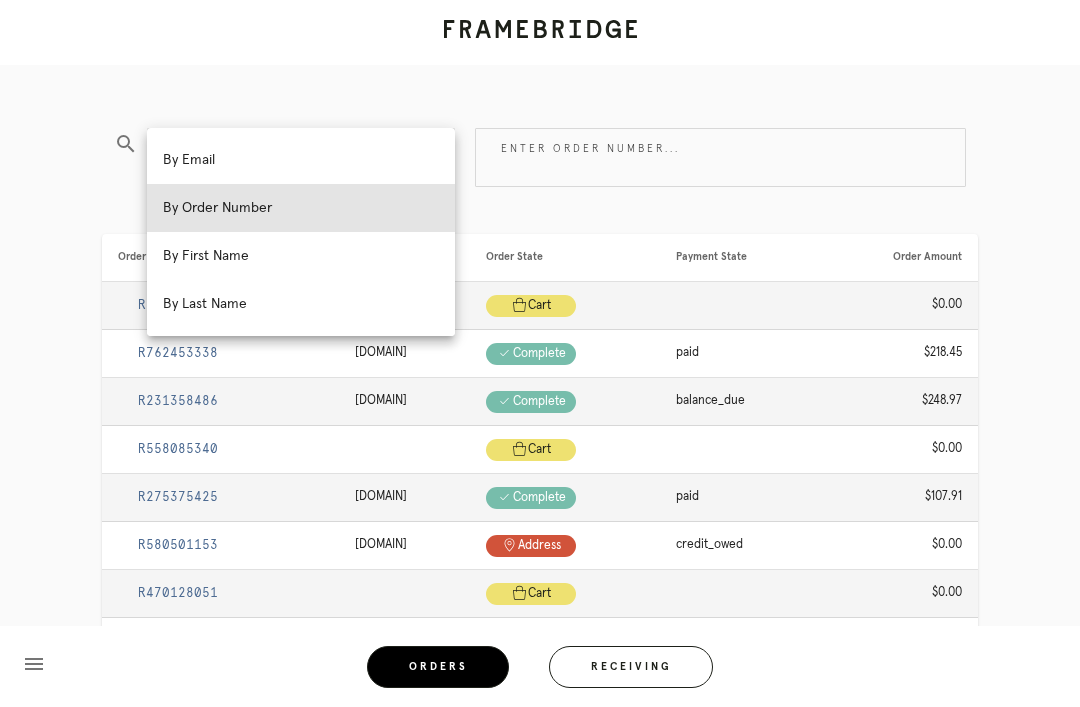 click on "By Email" at bounding box center (301, 160) 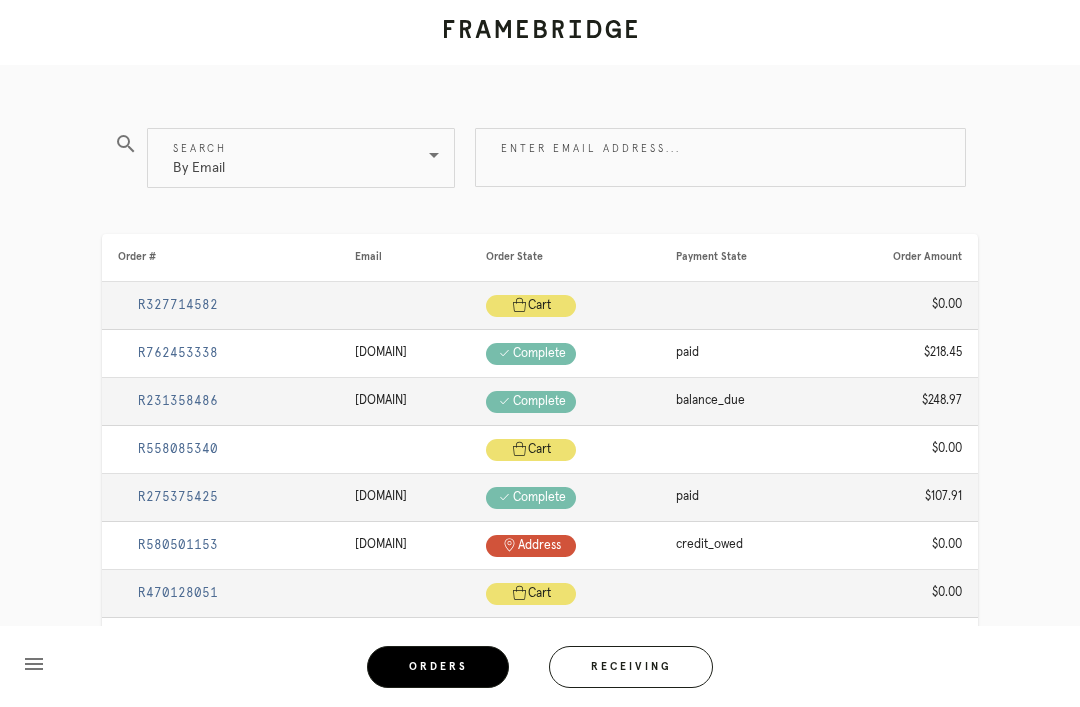 click on "Enter email address..." at bounding box center (720, 157) 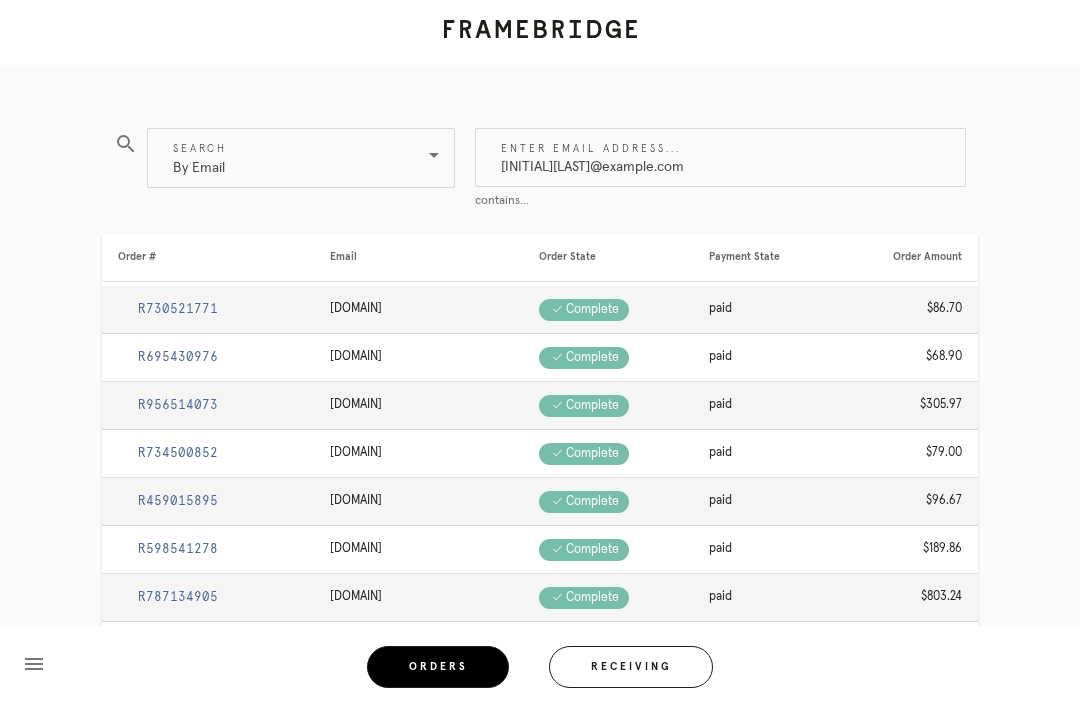 type on "Ehsilverman92@gmail.com" 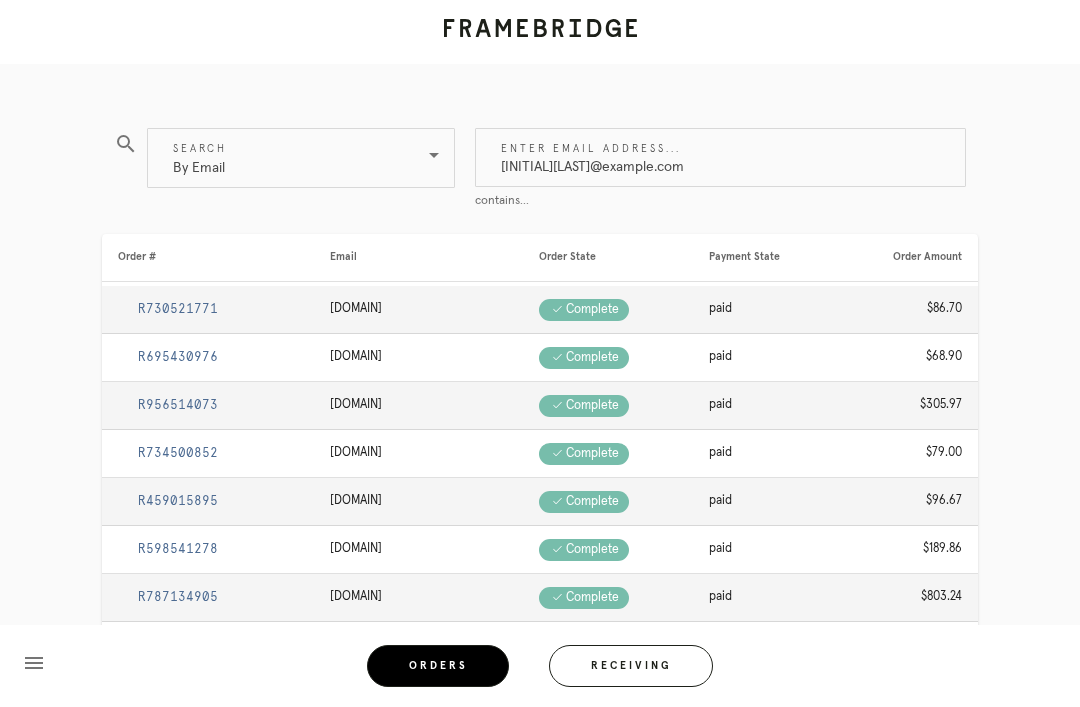 scroll, scrollTop: 0, scrollLeft: 0, axis: both 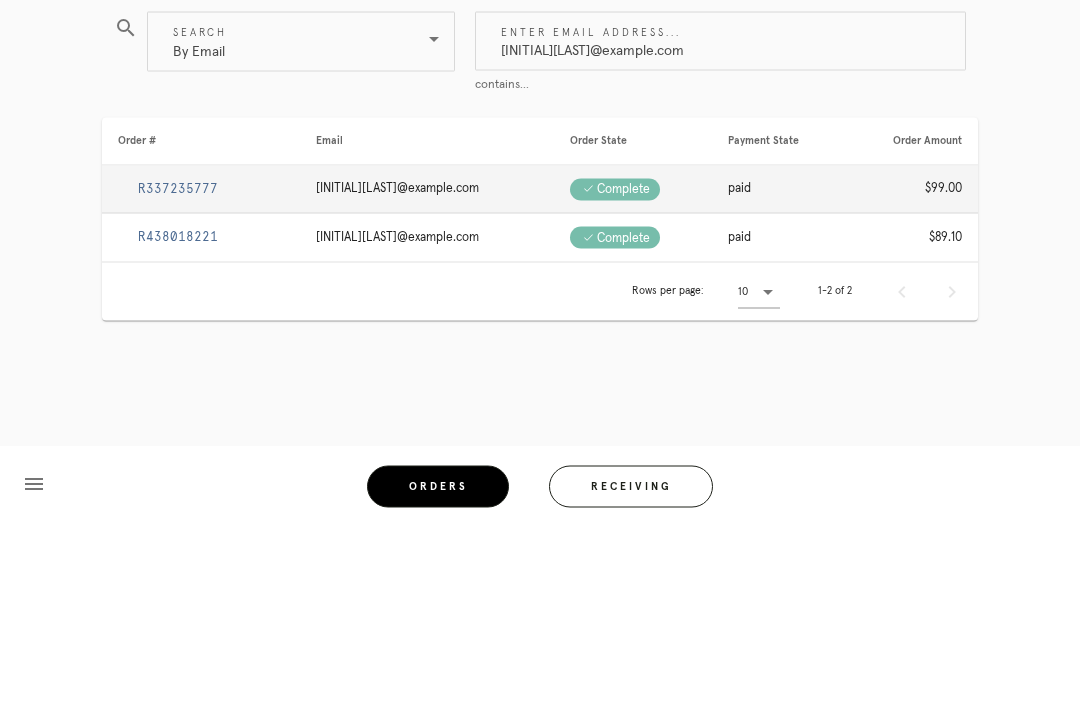 click on "R438018221" at bounding box center (178, 417) 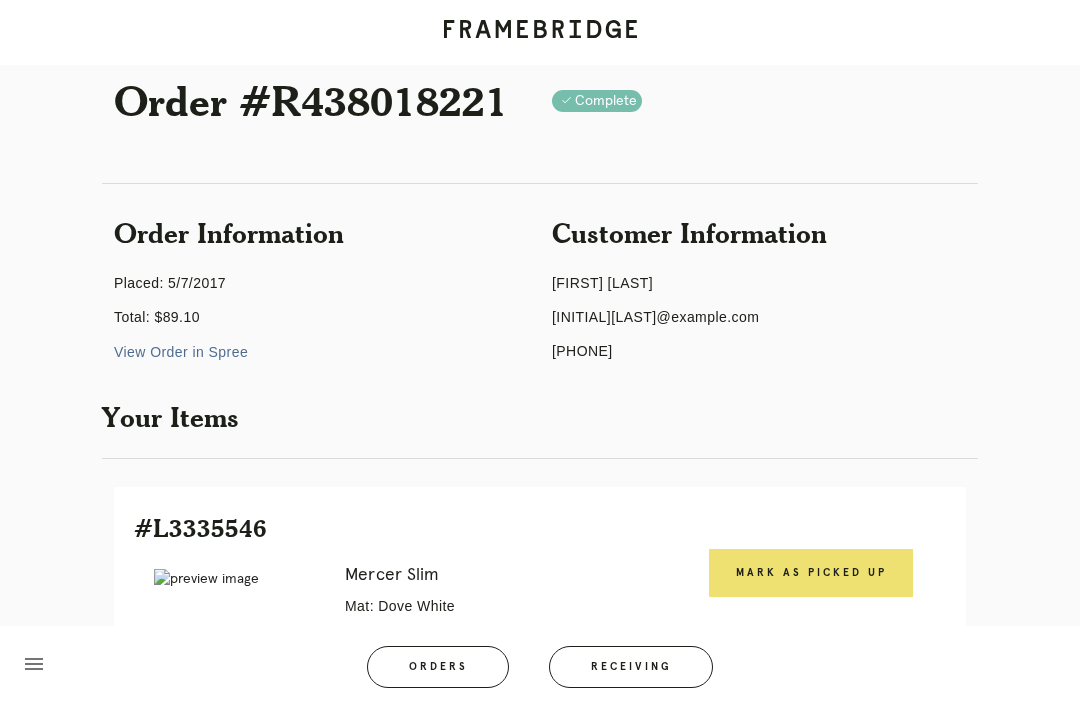 scroll, scrollTop: 0, scrollLeft: 0, axis: both 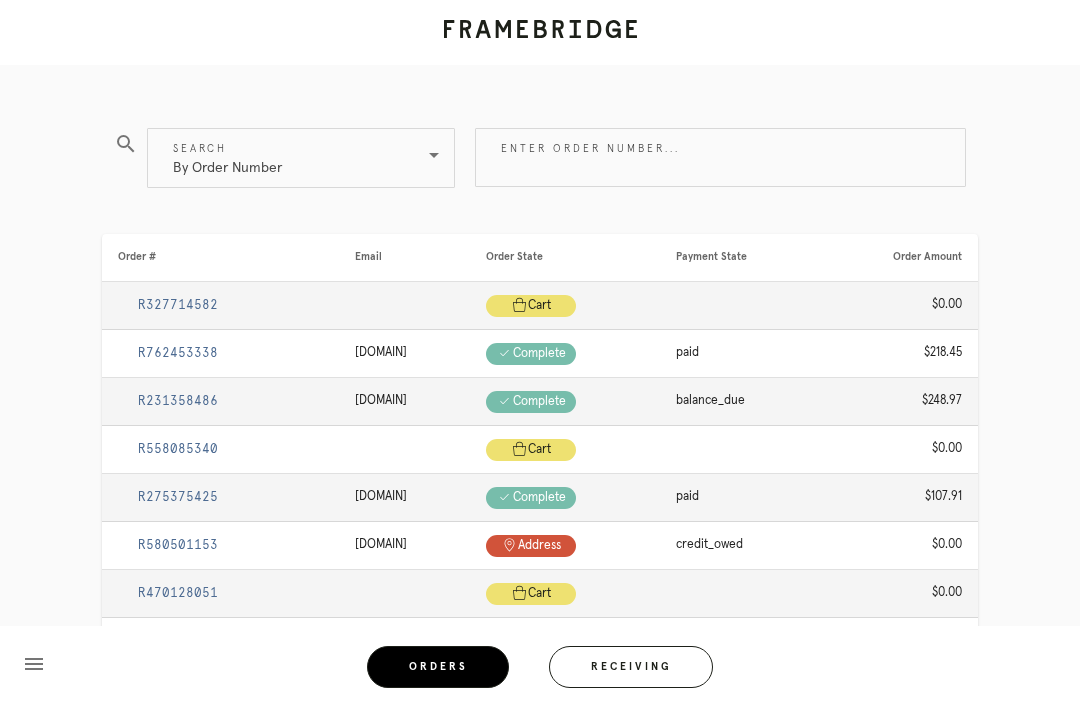 click on "Receiving" at bounding box center [631, 667] 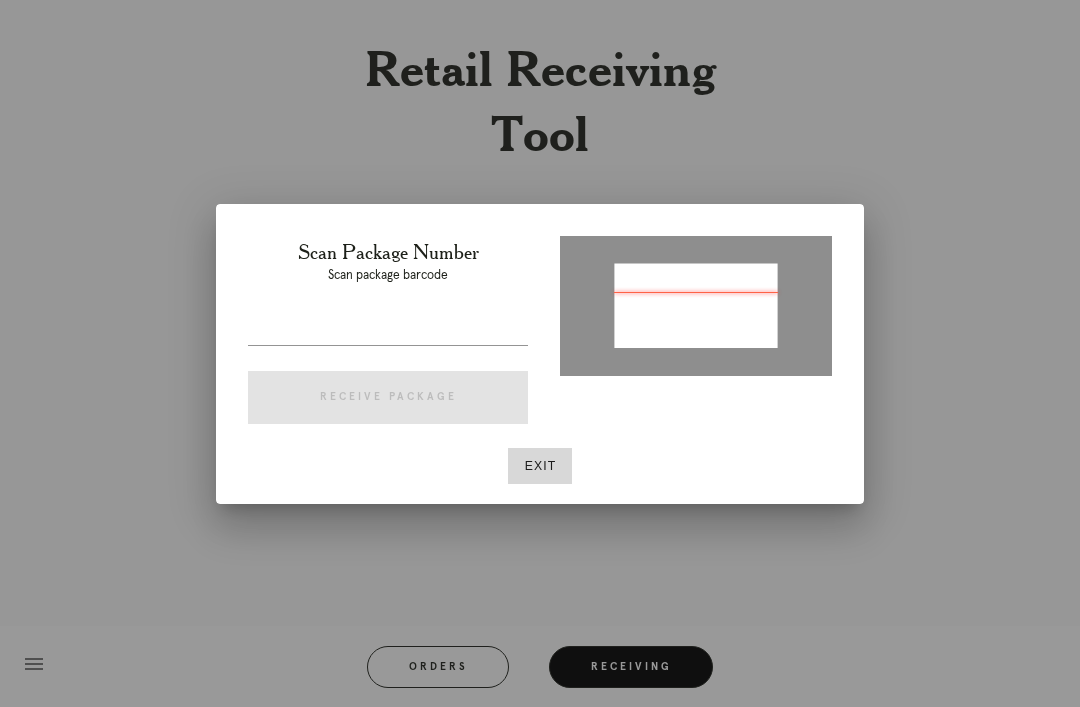 type on "P410145703001440" 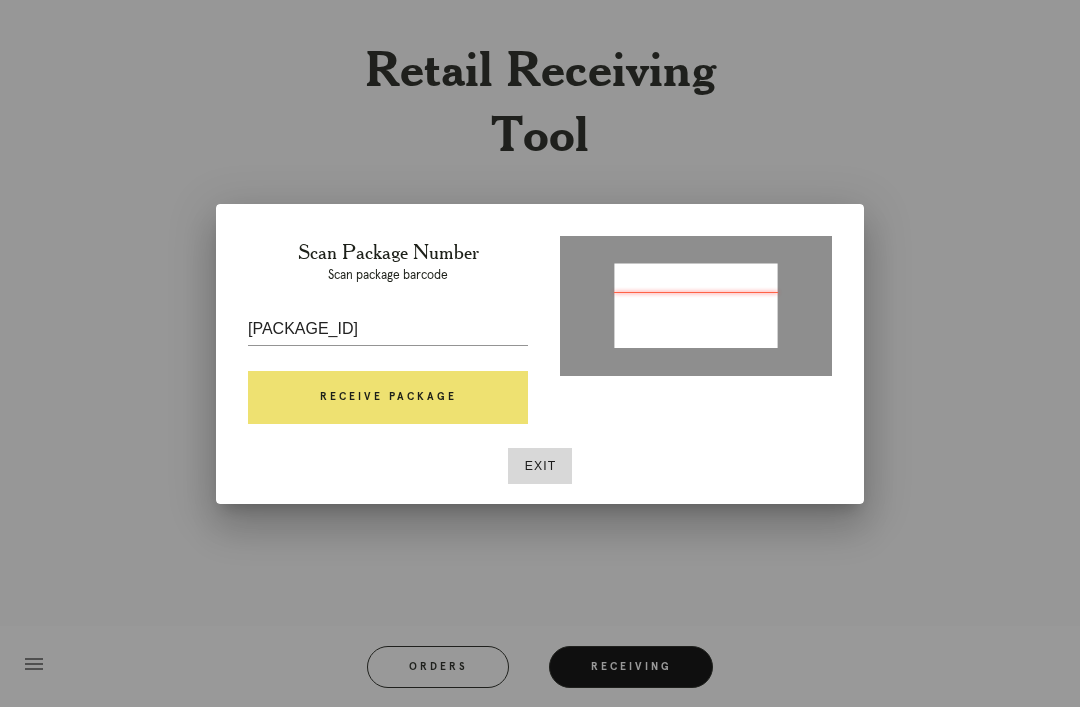 click on "Receive Package" at bounding box center (388, 398) 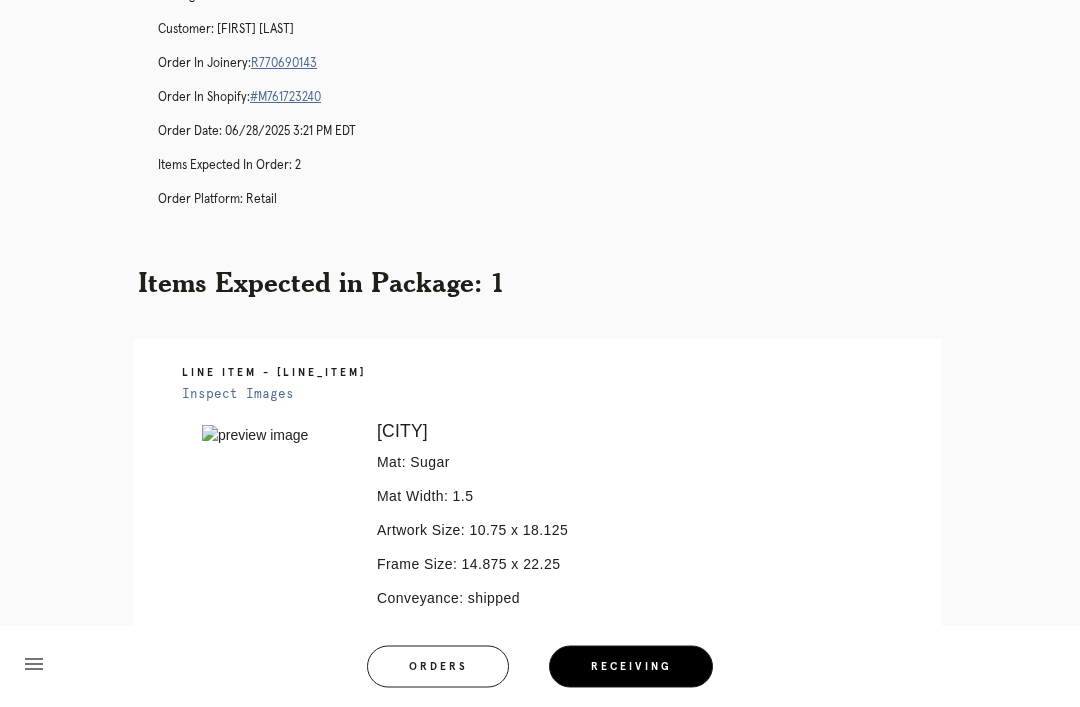 scroll, scrollTop: 142, scrollLeft: 0, axis: vertical 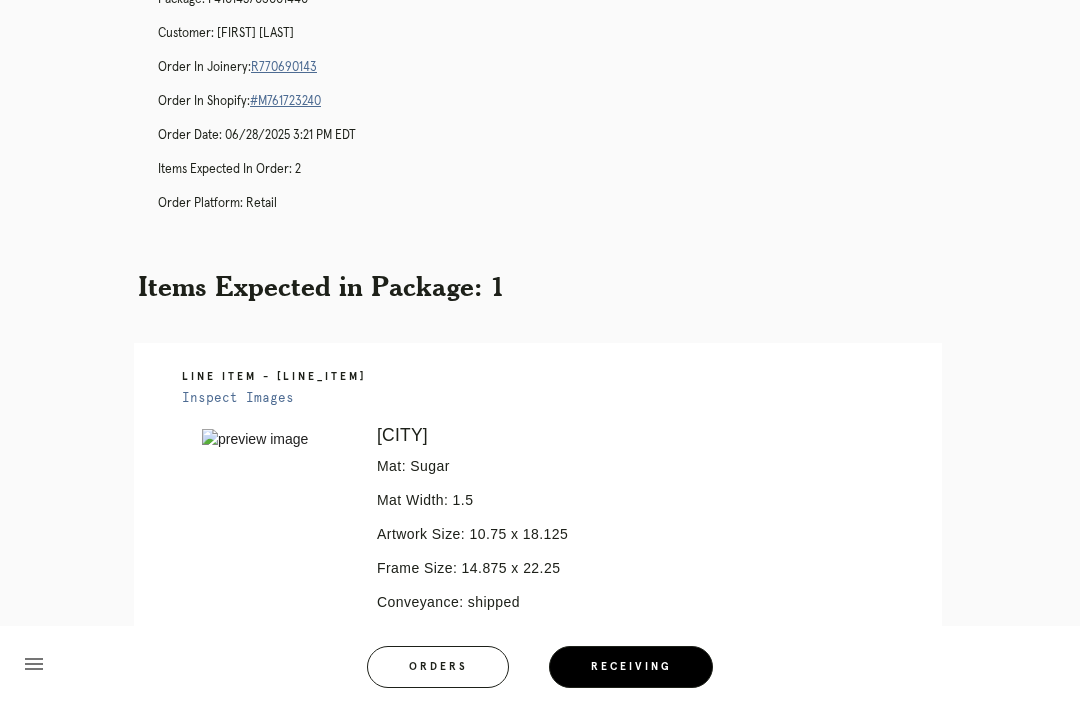 click on "R770690143" at bounding box center [284, 67] 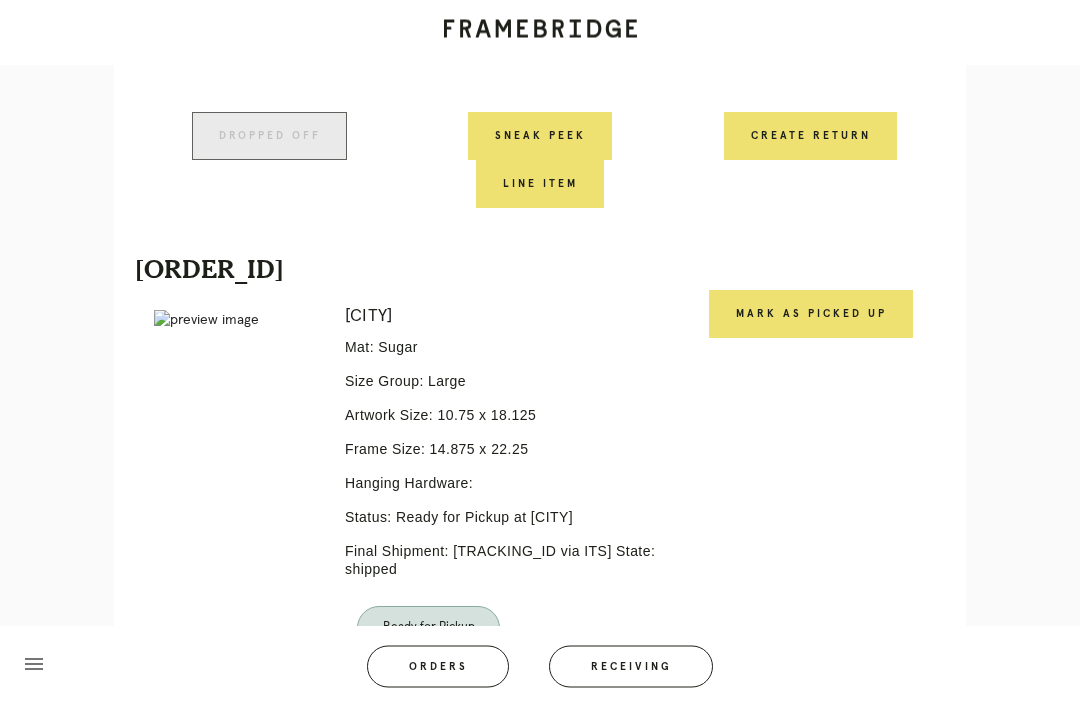 scroll, scrollTop: 967, scrollLeft: 0, axis: vertical 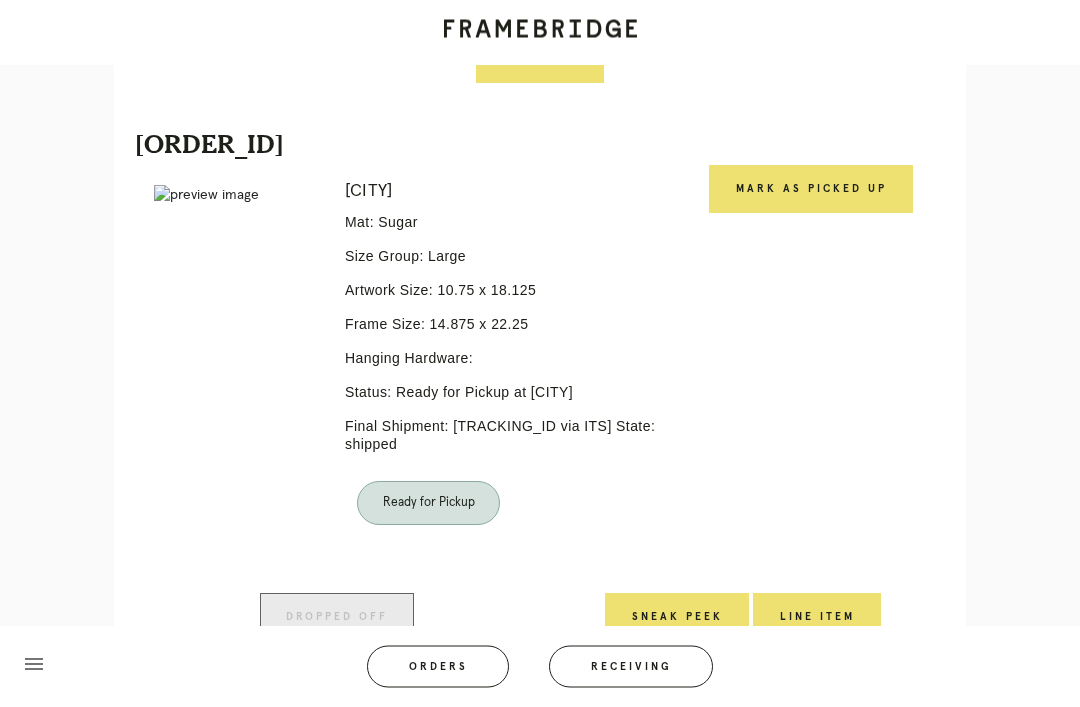 click on "Mark as Picked Up" at bounding box center (811, 190) 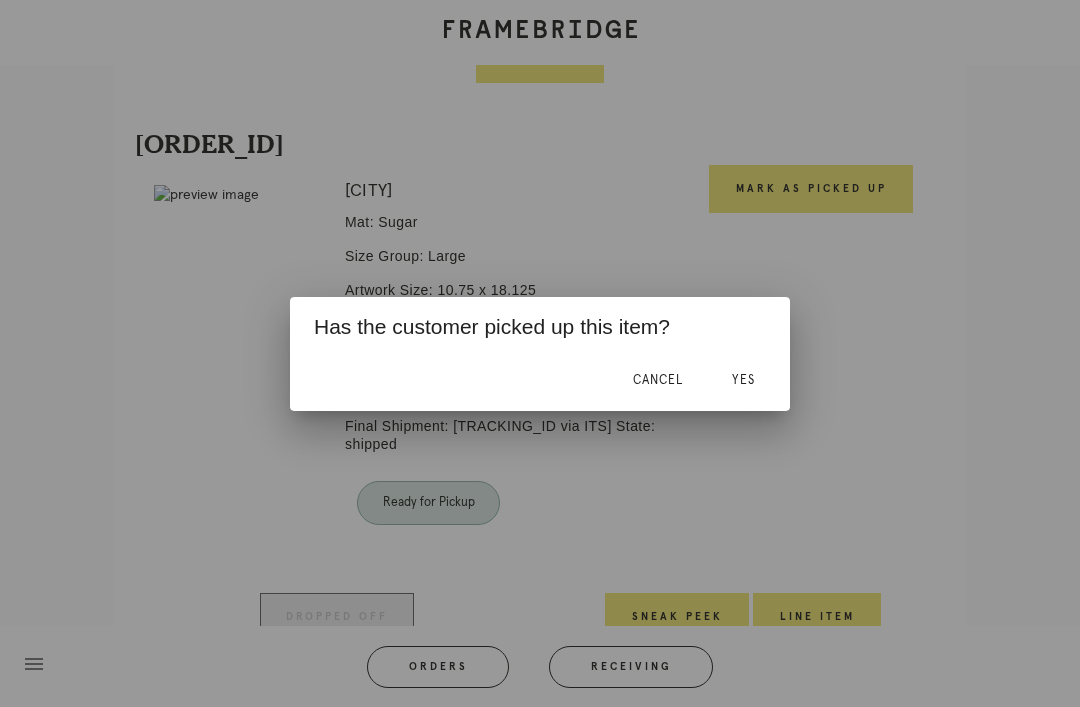 click on "Yes" at bounding box center (743, 380) 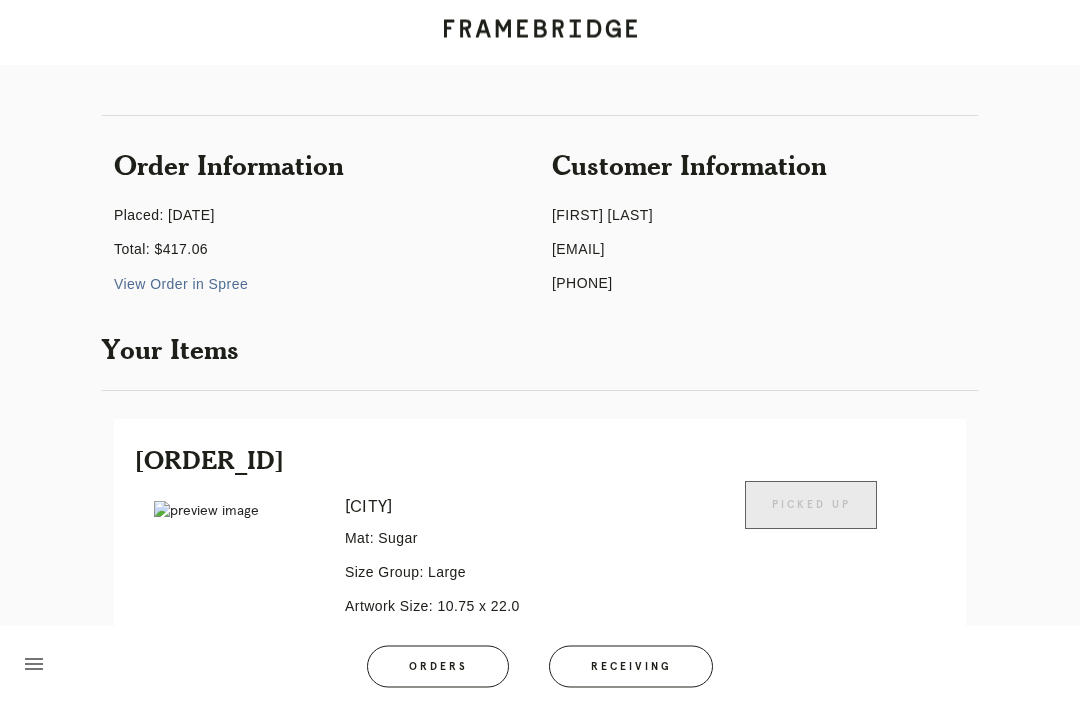 scroll, scrollTop: 114, scrollLeft: 0, axis: vertical 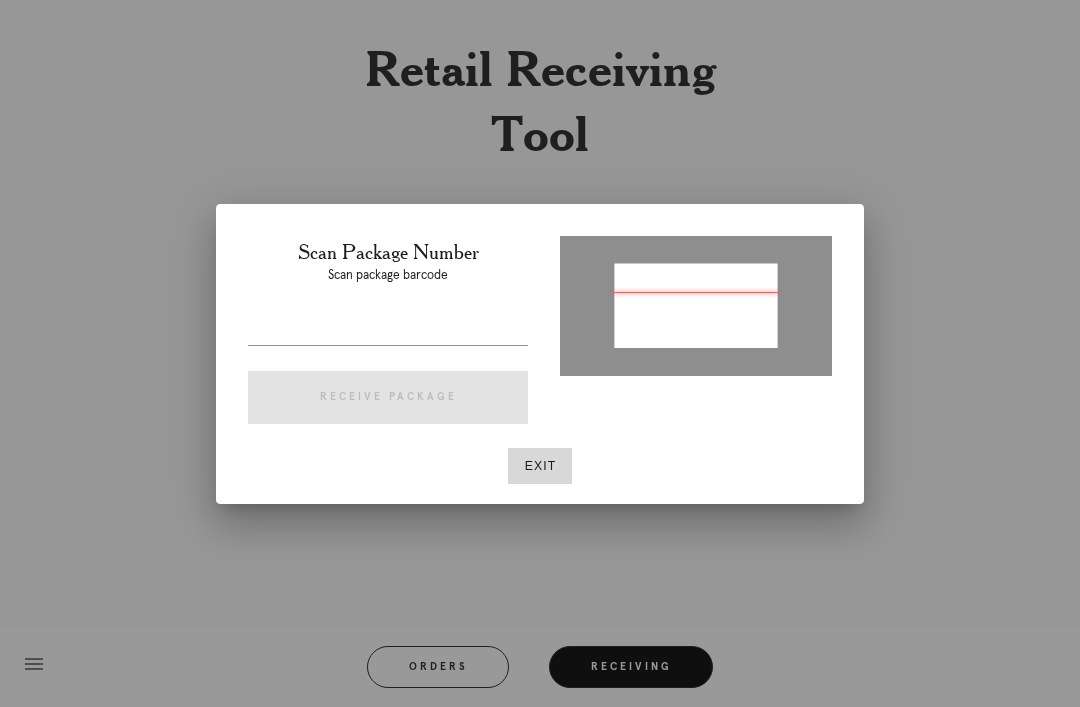 type on "[NUMBER]" 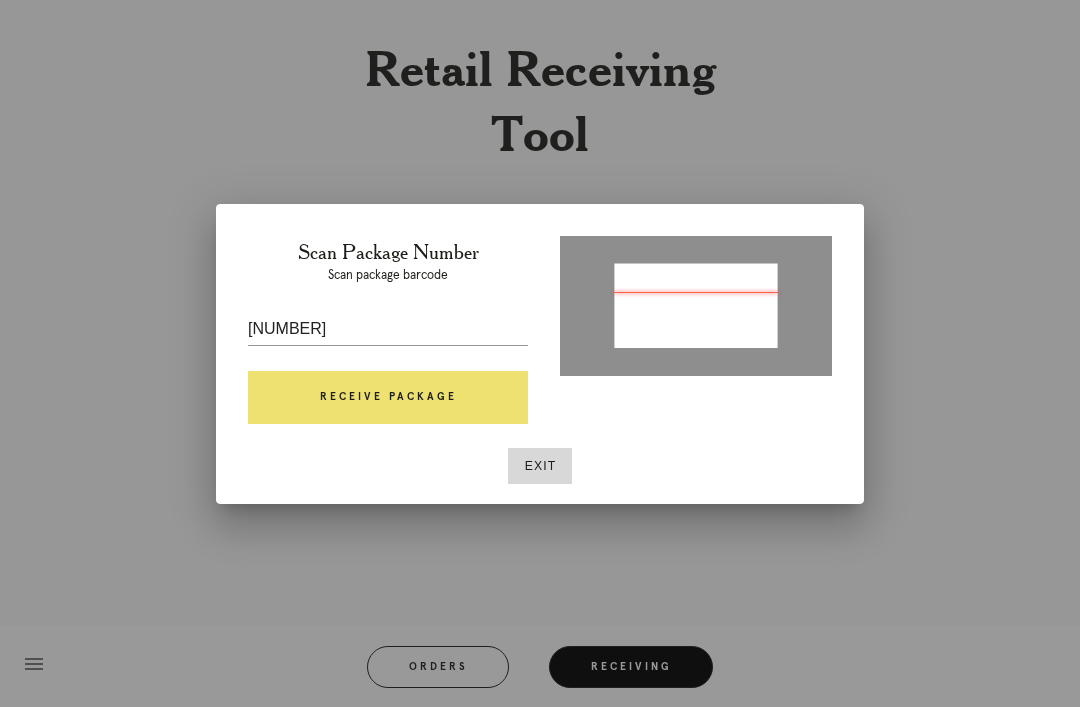 click on "Receive Package" at bounding box center [388, 398] 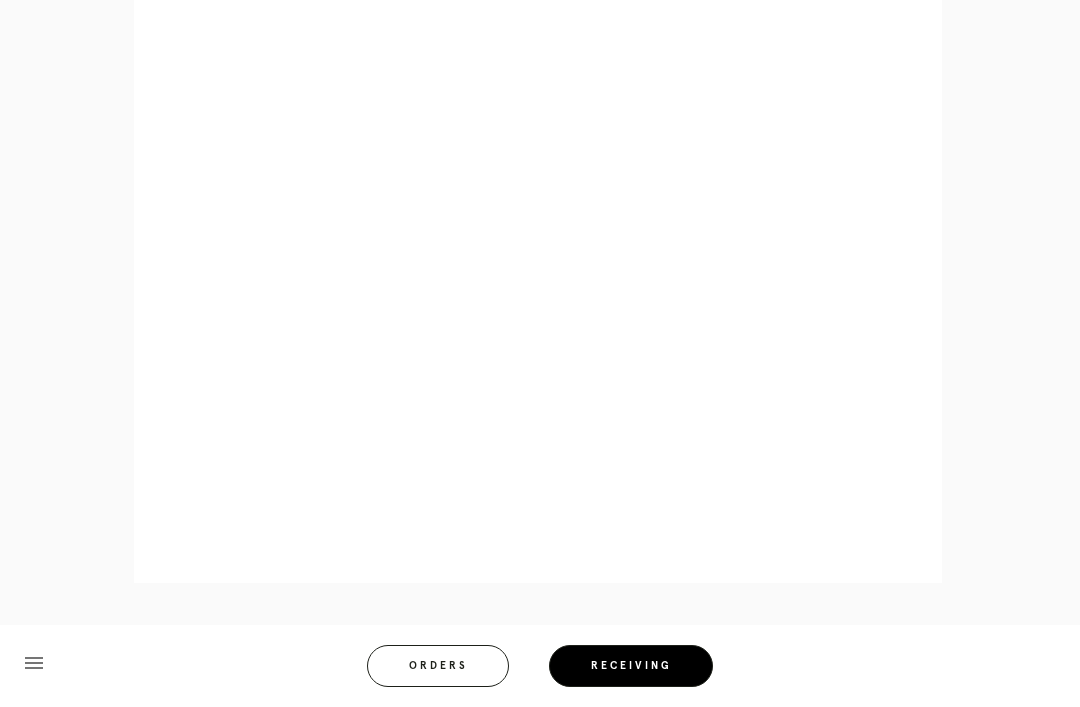 scroll, scrollTop: 990, scrollLeft: 0, axis: vertical 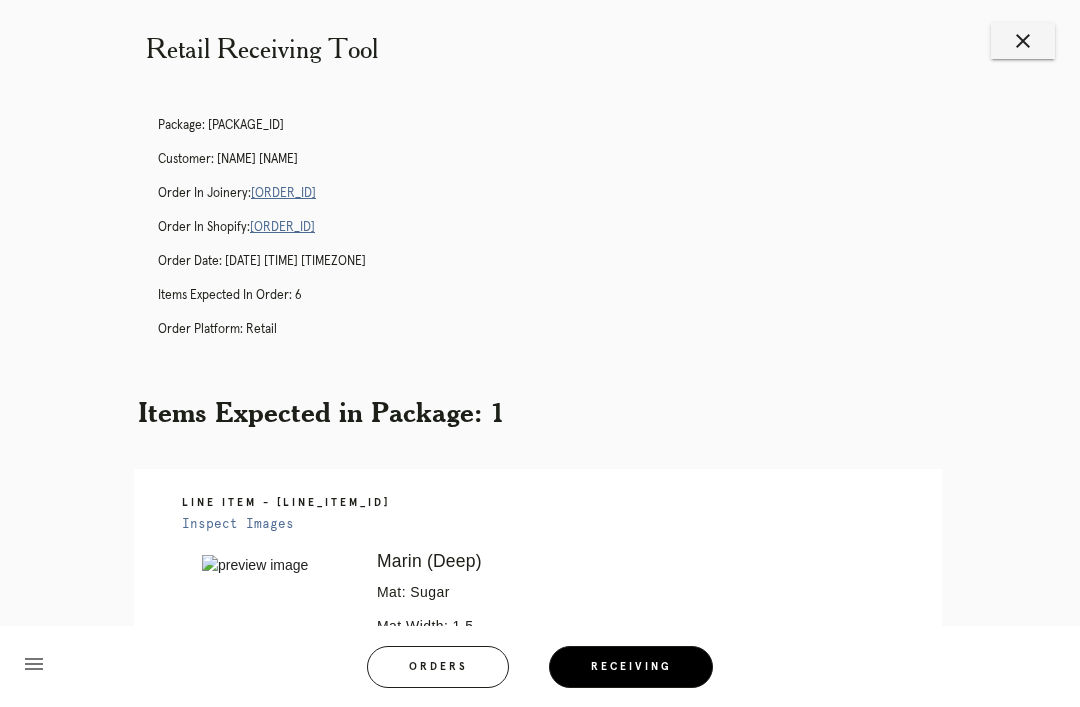 click on "R950677669" at bounding box center (283, 193) 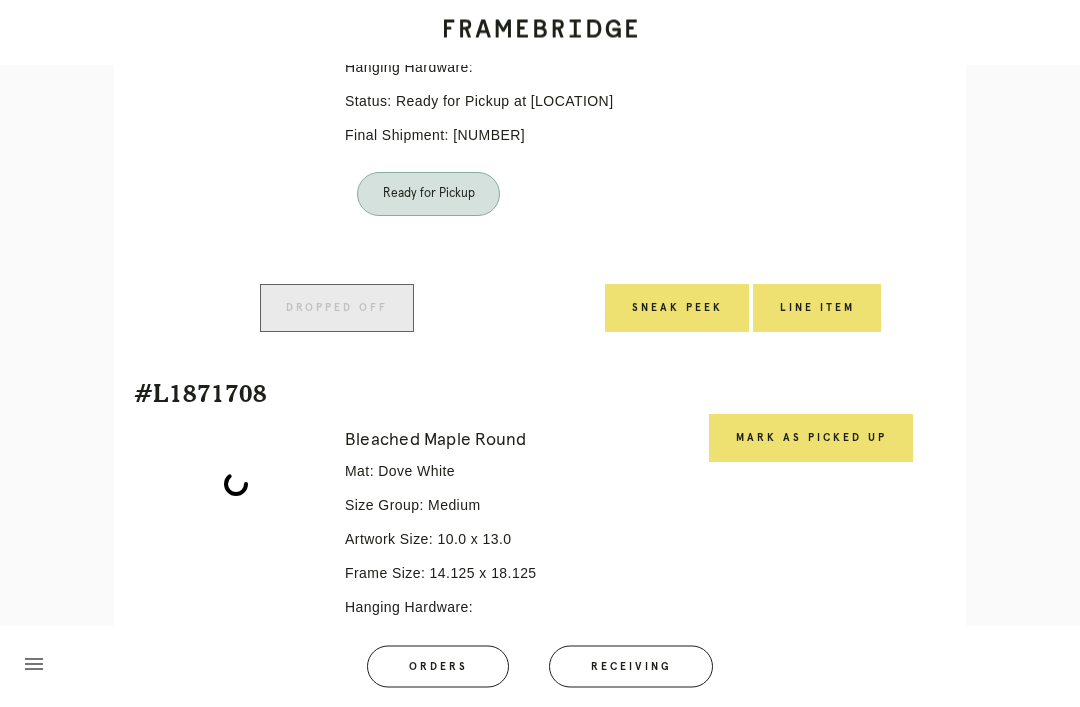 scroll, scrollTop: 1655, scrollLeft: 0, axis: vertical 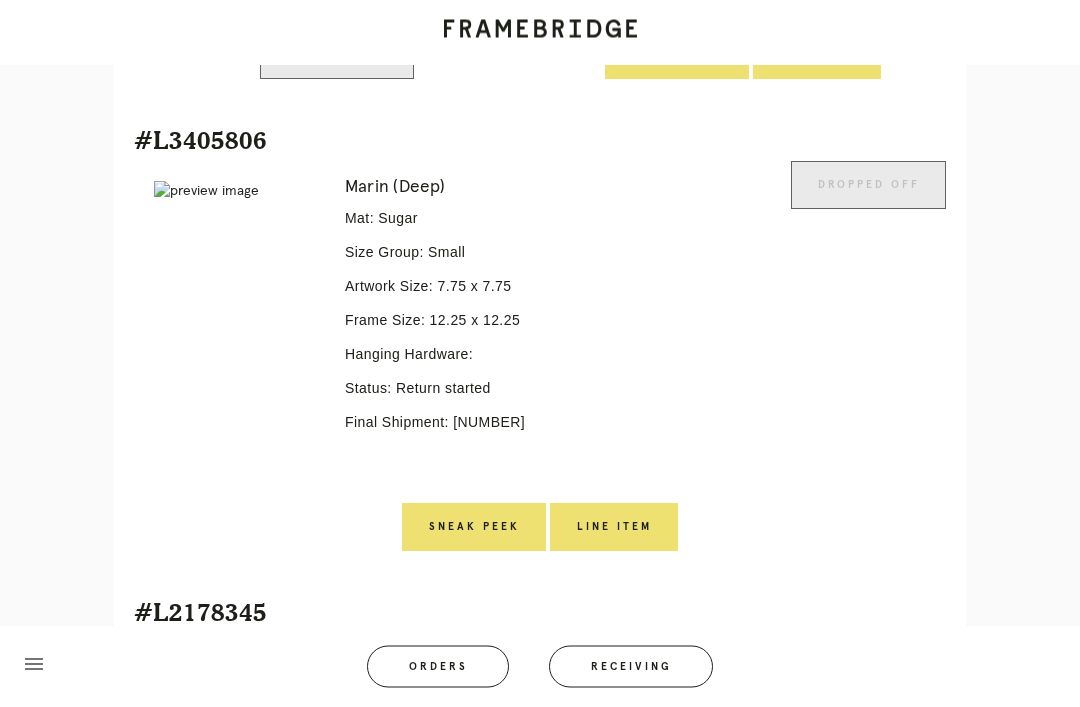 click on "Line Item" at bounding box center [614, 528] 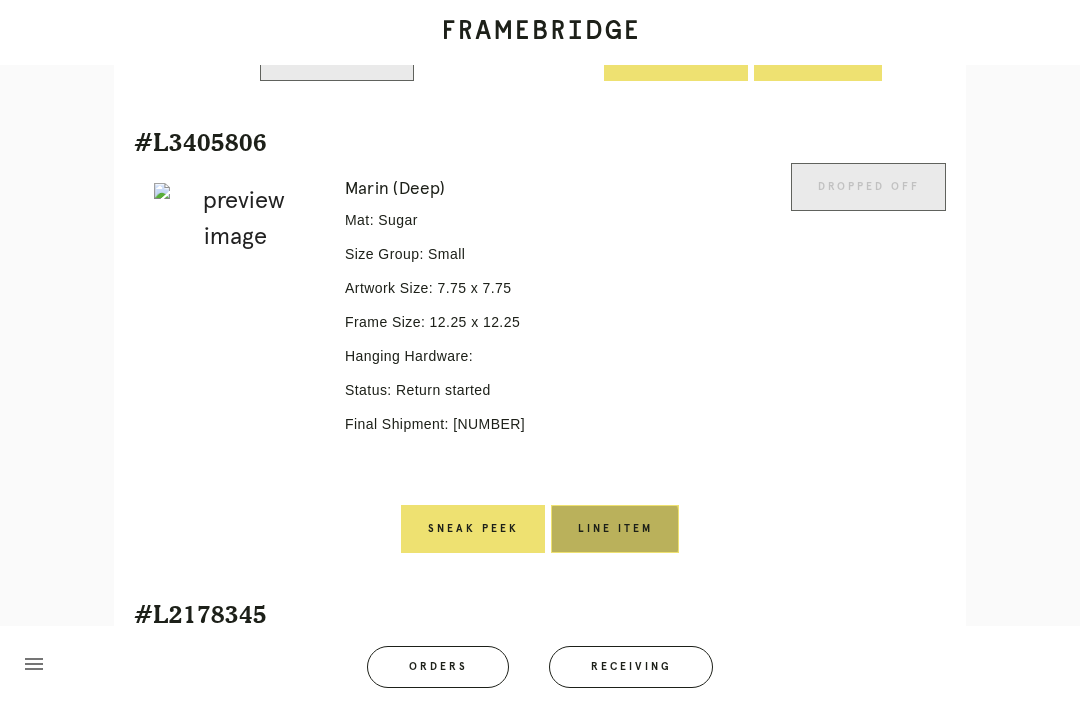 scroll, scrollTop: 0, scrollLeft: 0, axis: both 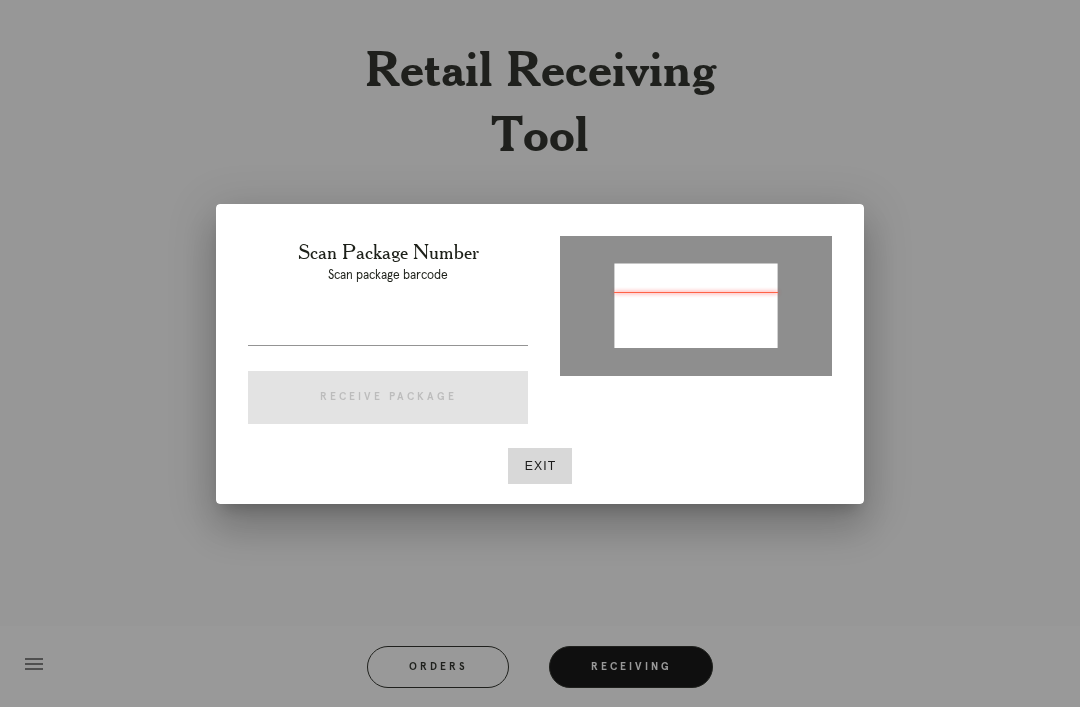 type on "[TRACKING_NUMBER]" 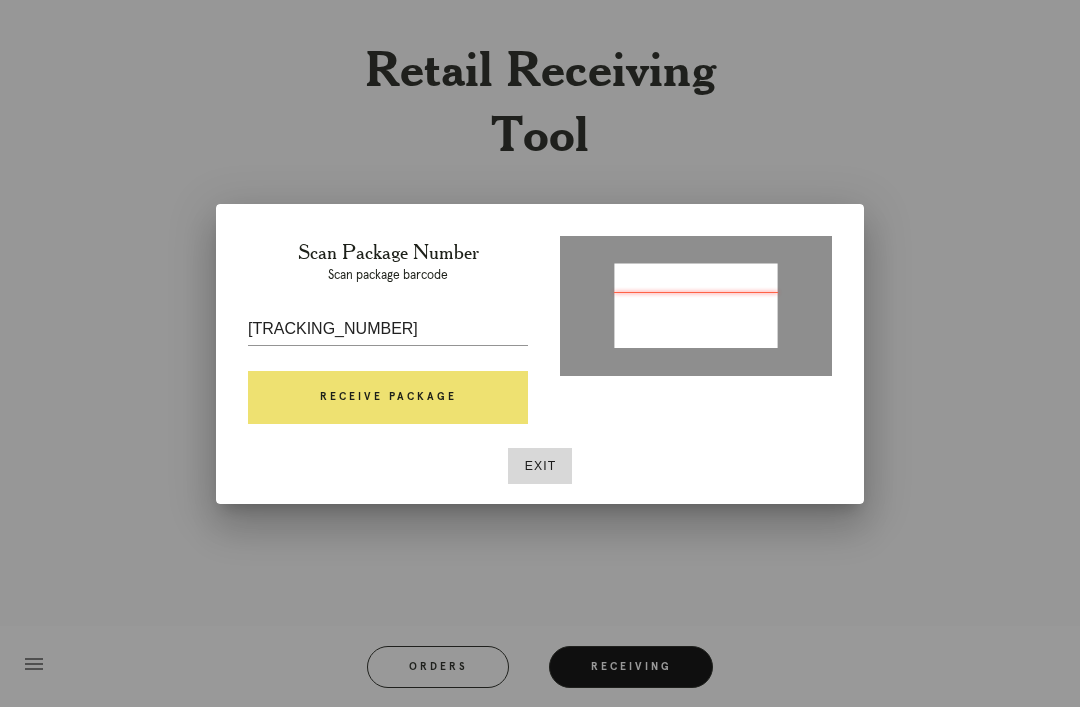 click on "Receive Package" at bounding box center [388, 398] 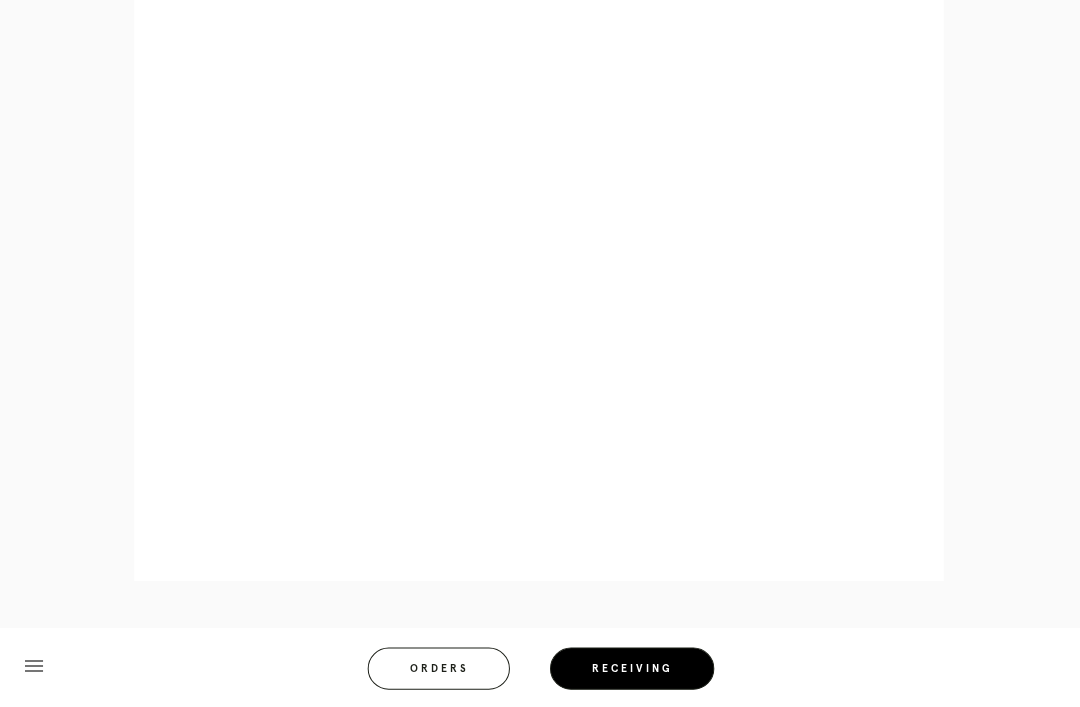 scroll, scrollTop: 945, scrollLeft: 0, axis: vertical 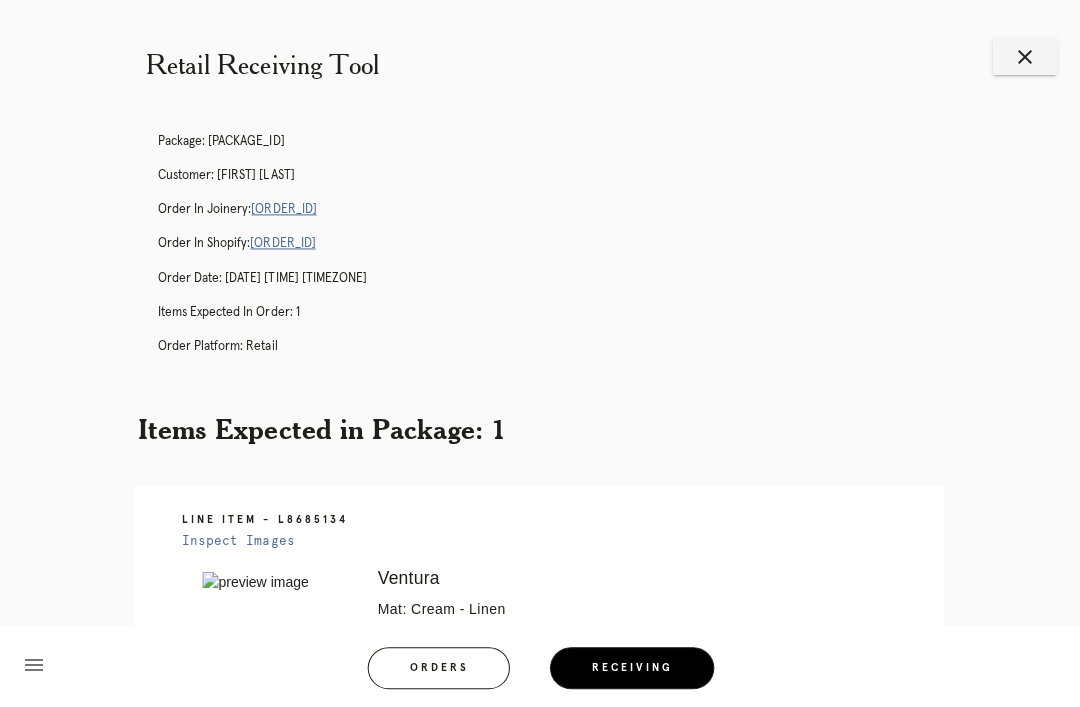 click on "Retail Receiving Tool   close   Package: [PACKAGE_ID]   Customer: [FIRST] [LAST]
Order in Joinery:
[ORDER_ID]
Order in Shopify:
[ORDER_ID]
Order Date:
[DATE]  [TIME] [TIMEZONE]
Items Expected in Order: 1   Order Platform: retail     Items Expected in Package:  1
Line Item - L8685134
Inspect Images
Error retreiving frame spec #[NUMBER]
[CITY]
Mat: Cream - Linen
Mat Width: 1.5
Artwork Size:
2.0
x
2.0
Frame Size:
6.125
x
6.125
Conveyance: shipped
Attempt: 2
Hanging Hardware: Sawtooth Hanger & Small Sticker
Return Instructions:
The match book is not centered. It’s a little too far to the right.
Ready for Pickup" at bounding box center (540, 589) 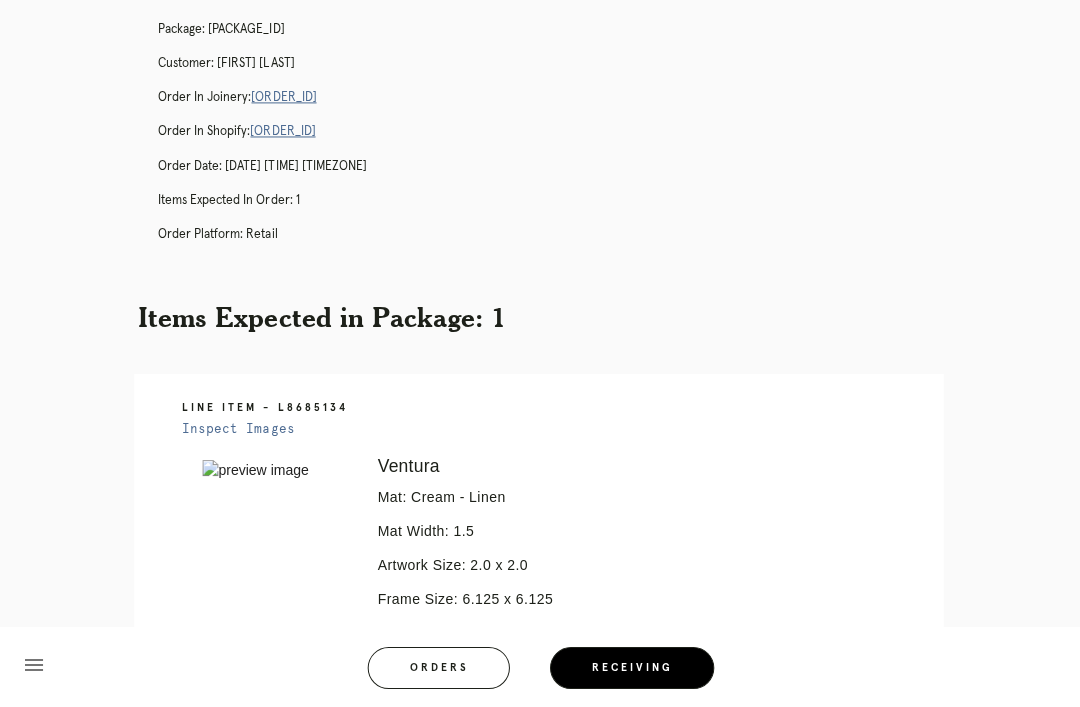 scroll, scrollTop: 38, scrollLeft: 0, axis: vertical 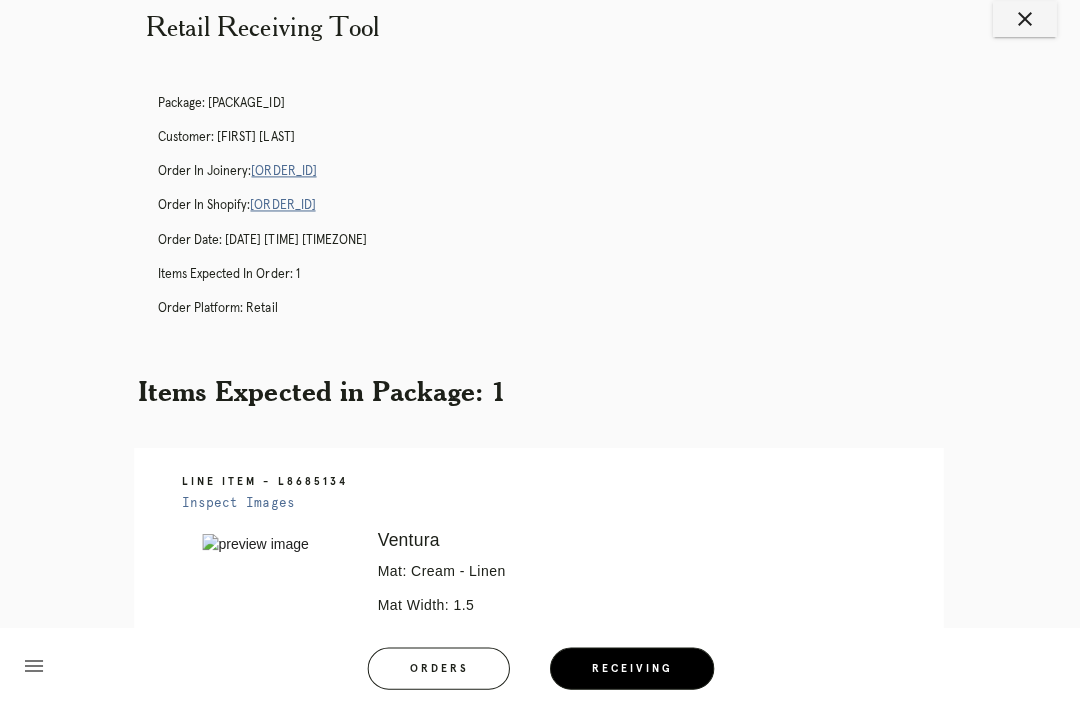 click on "[ORDER_ID]" at bounding box center [283, 171] 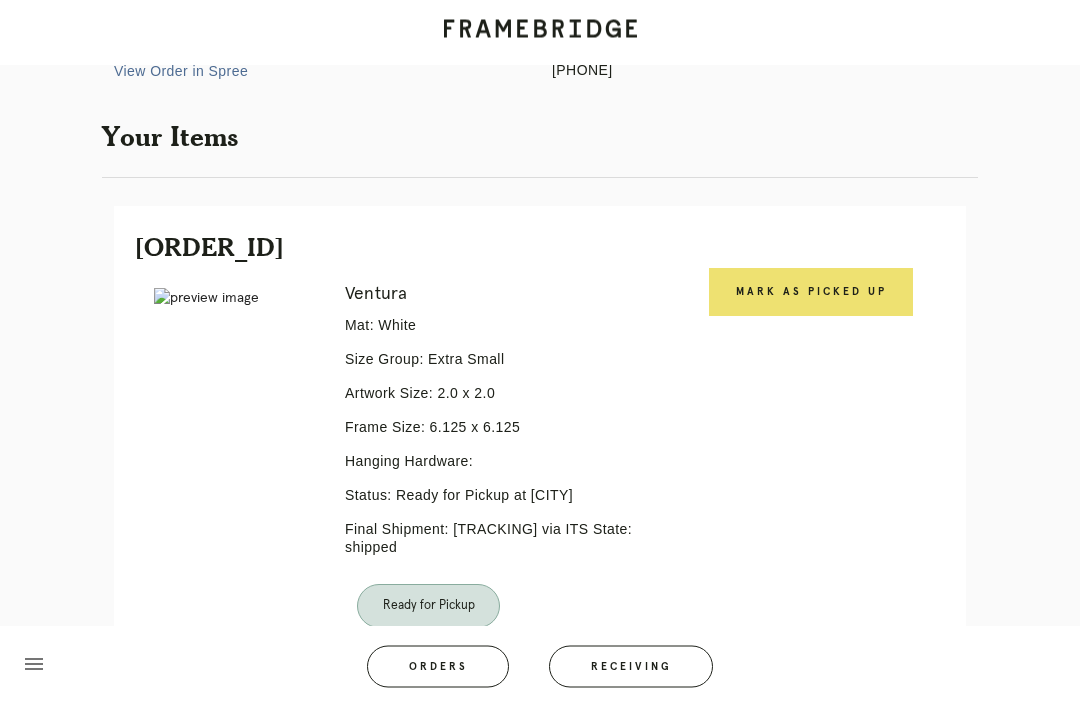 scroll, scrollTop: 398, scrollLeft: 0, axis: vertical 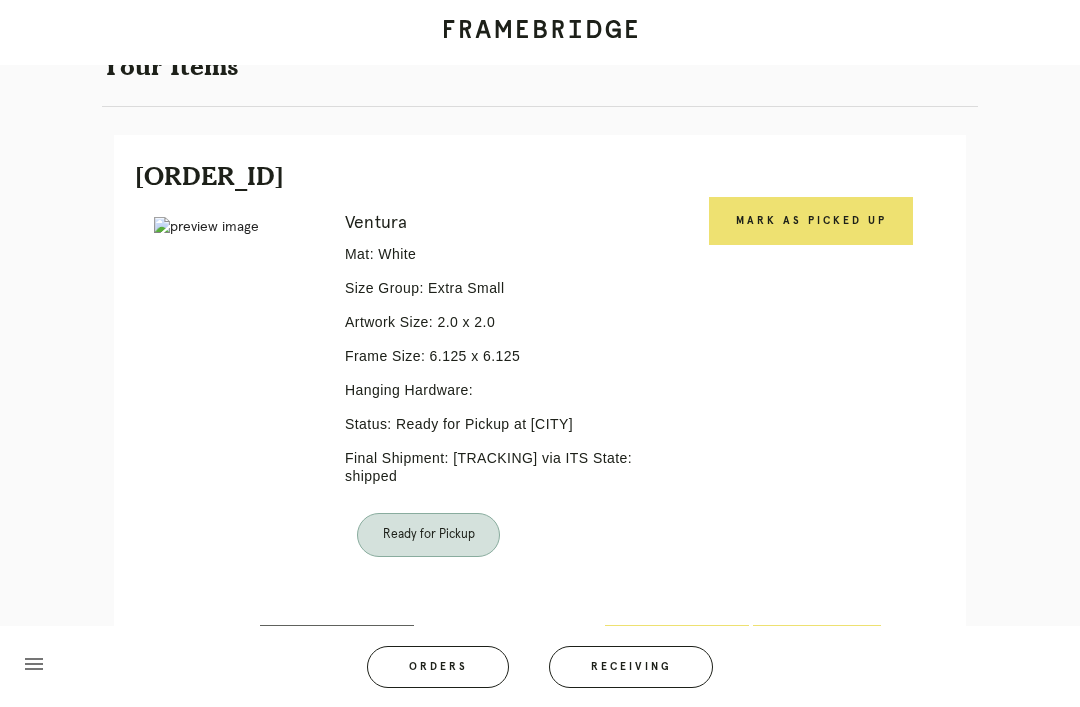 click on "Receiving" at bounding box center (631, 667) 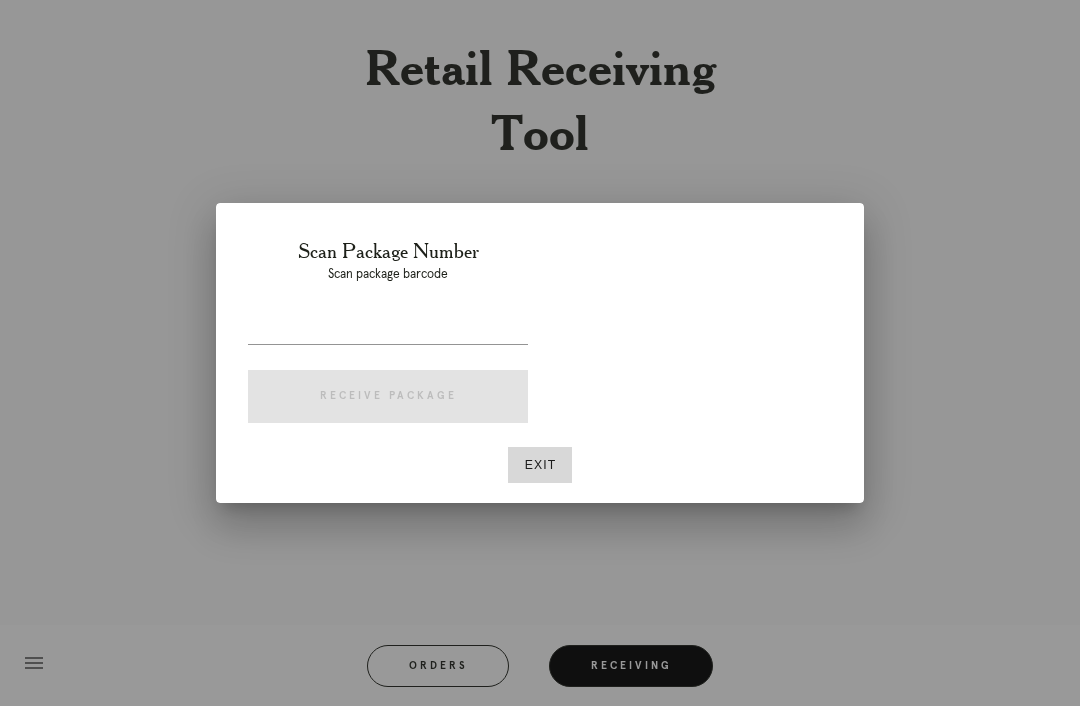 scroll, scrollTop: 64, scrollLeft: 0, axis: vertical 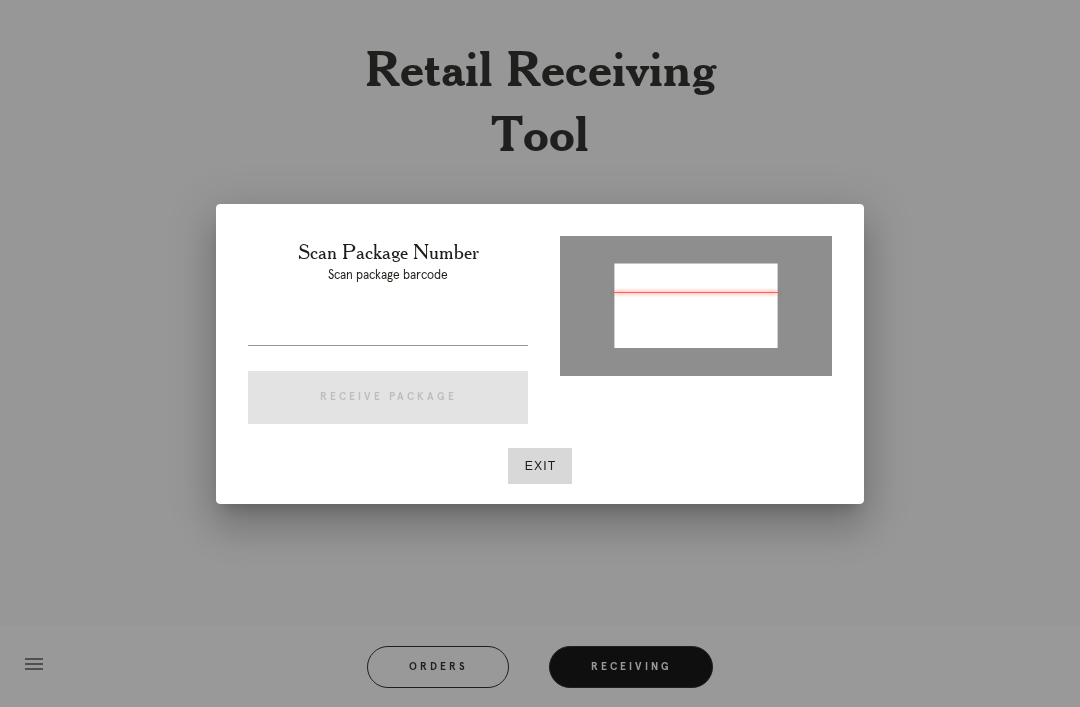 type on "P882144052607916" 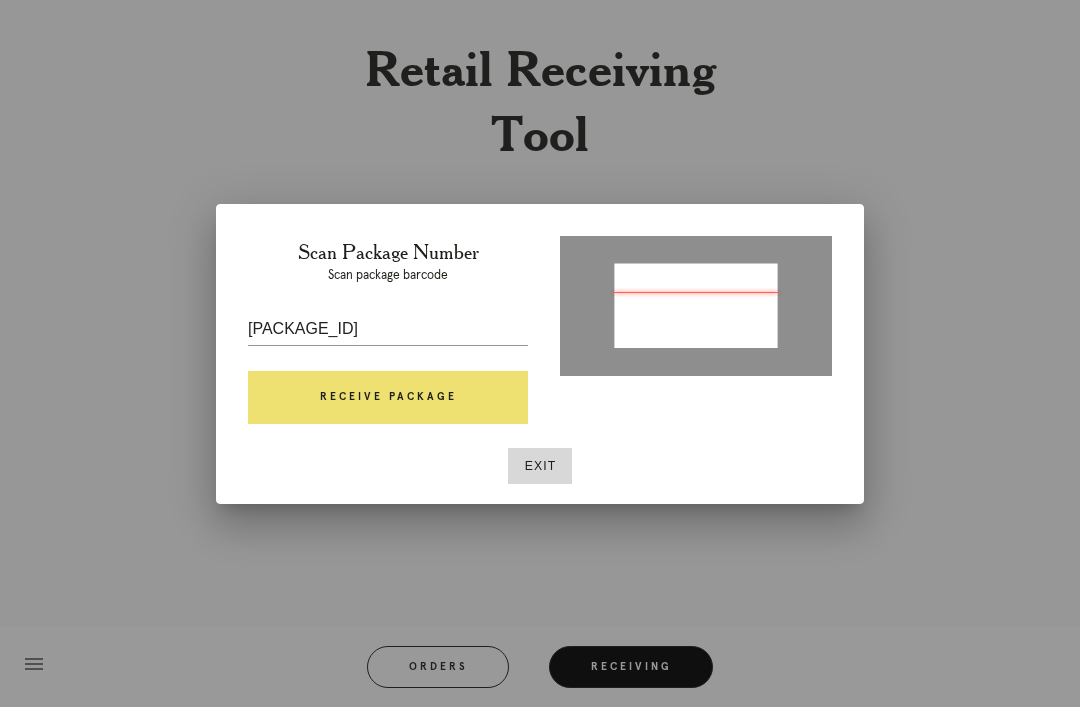 click on "Receive Package" at bounding box center (388, 398) 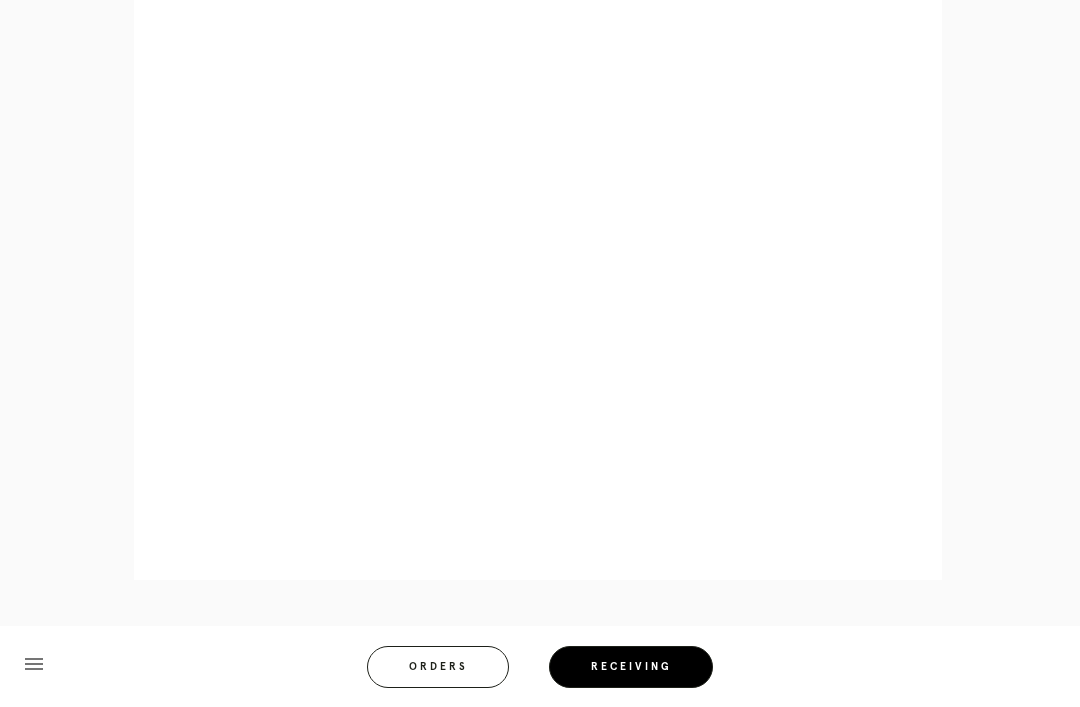 scroll, scrollTop: 1114, scrollLeft: 0, axis: vertical 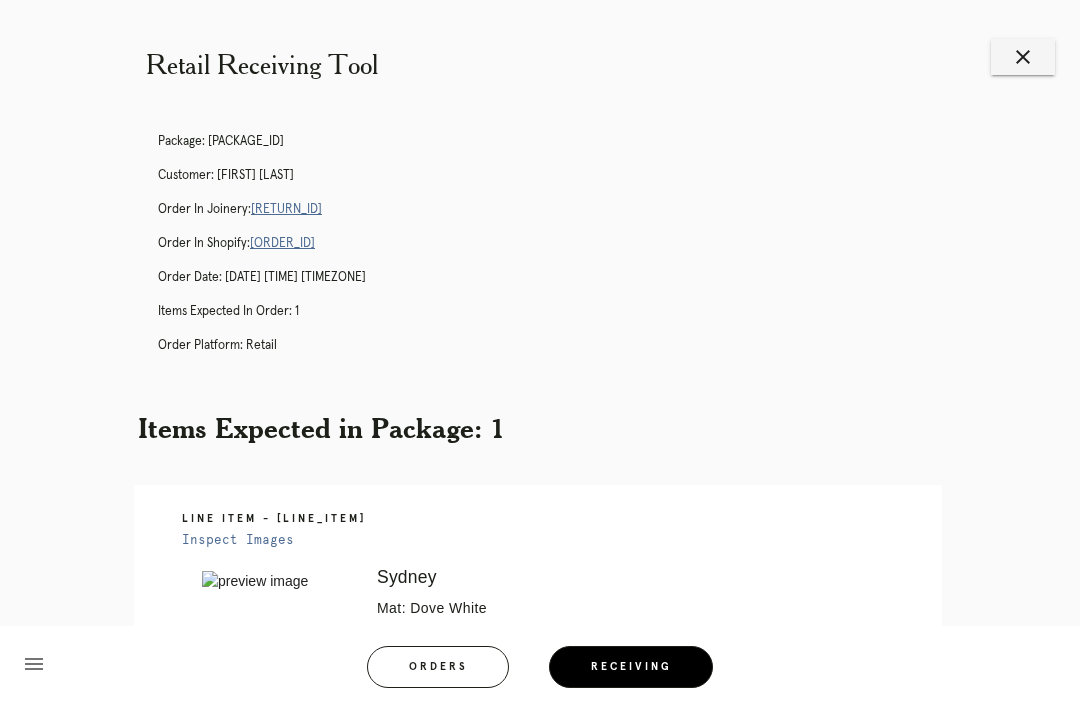 click on "[RETURN_ID]" at bounding box center (286, 209) 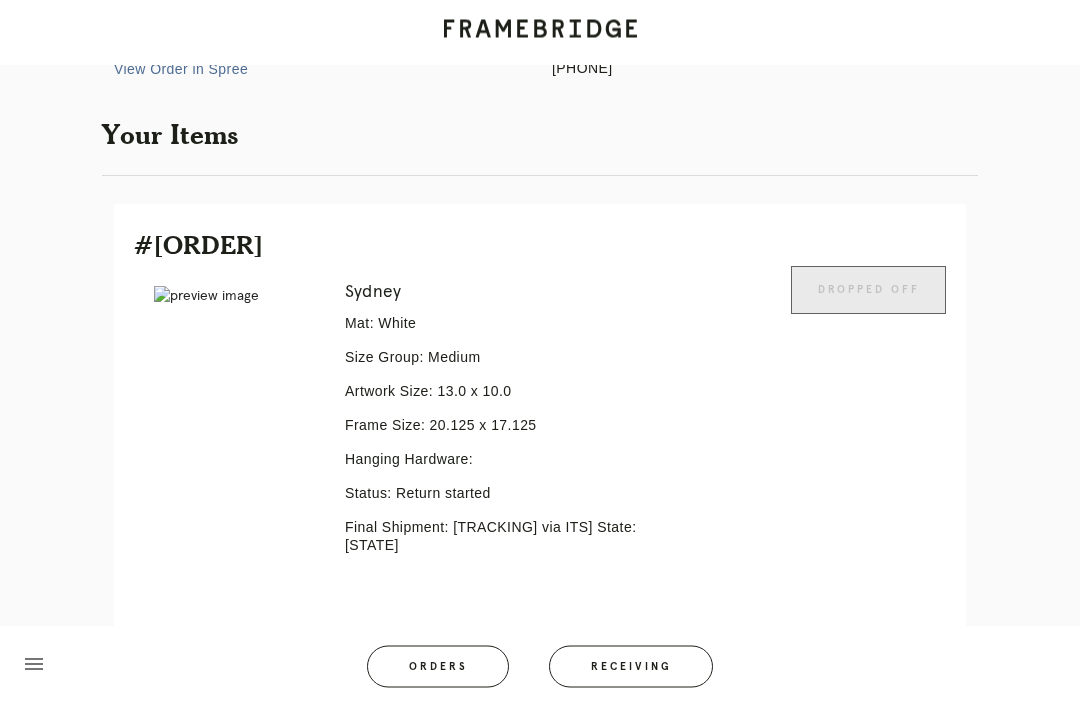 scroll, scrollTop: 378, scrollLeft: 0, axis: vertical 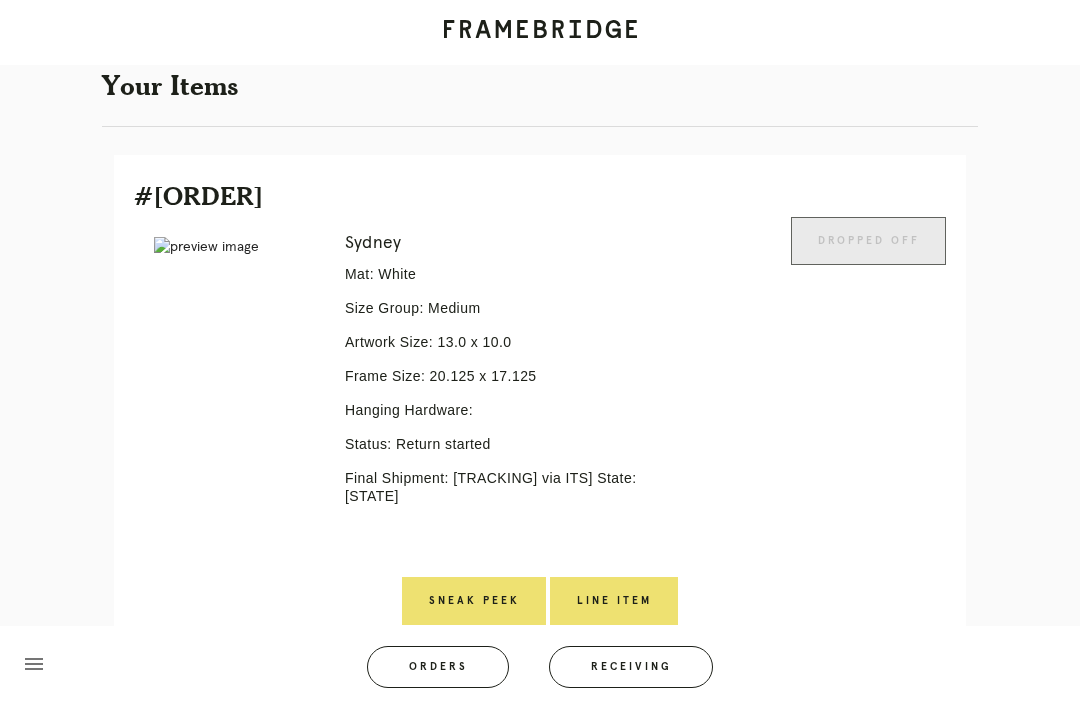 click on "Line Item" at bounding box center (614, 601) 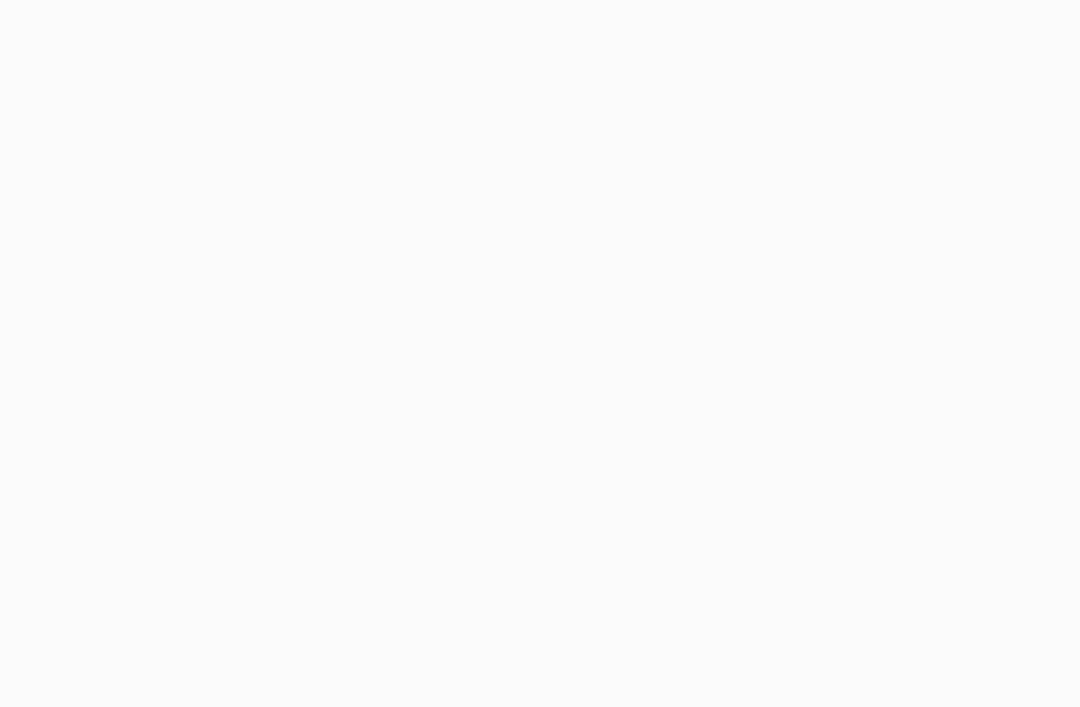 scroll, scrollTop: 0, scrollLeft: 0, axis: both 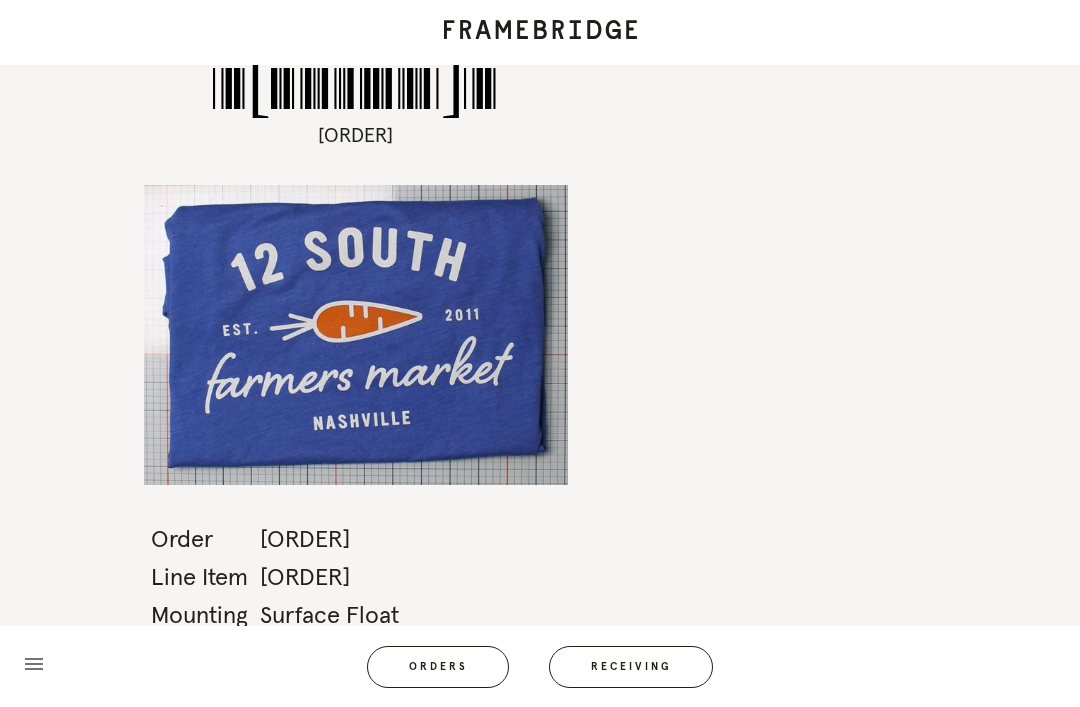 click on "Receiving" at bounding box center [631, 667] 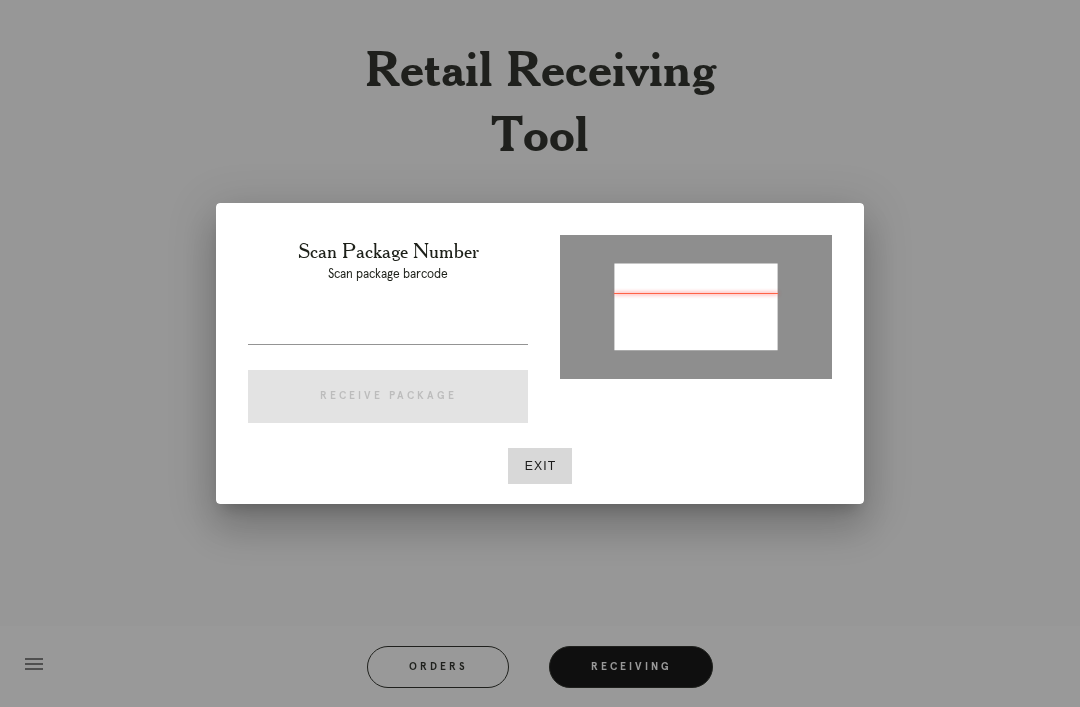 type on "P938683824290824" 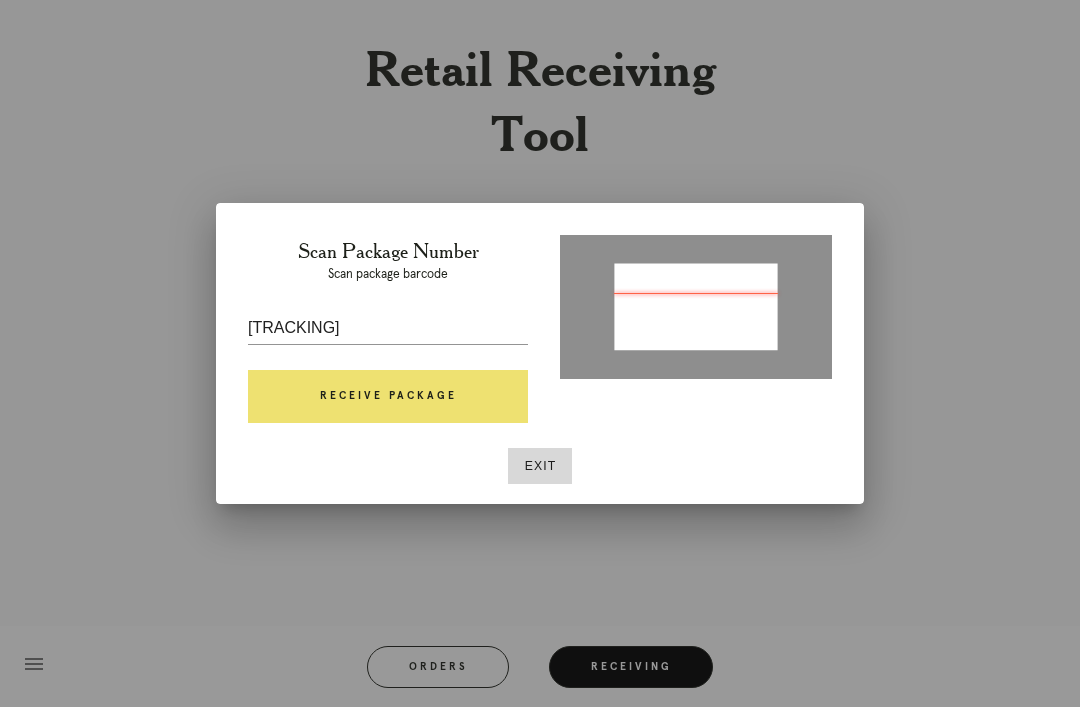click on "Receive Package" at bounding box center (388, 397) 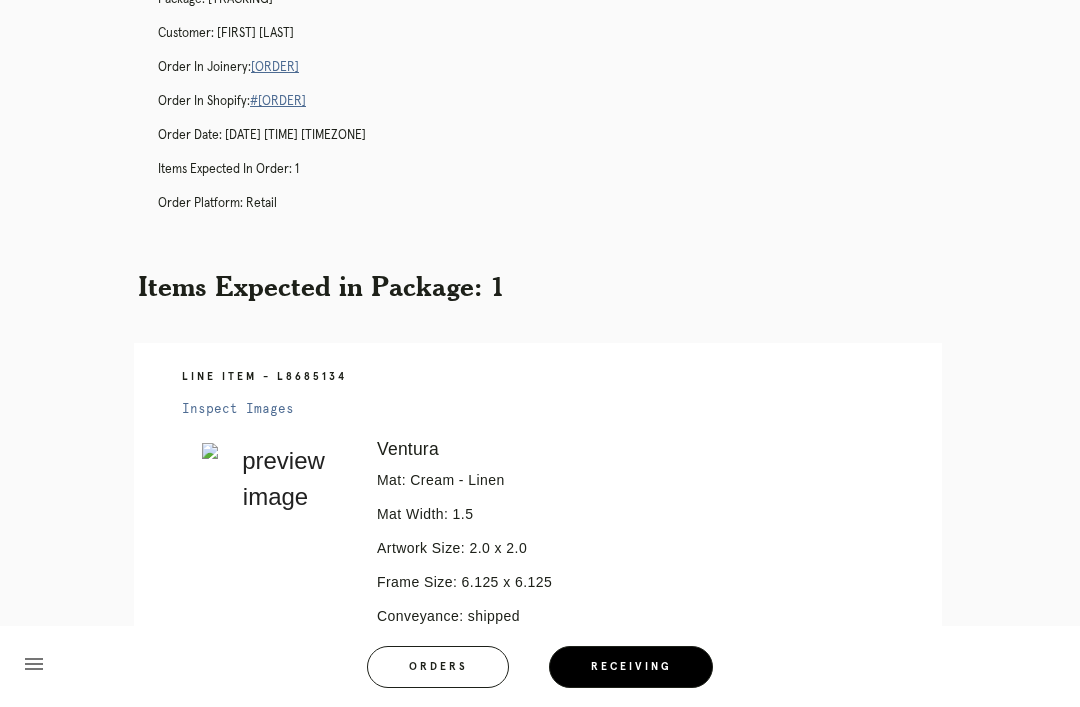 scroll, scrollTop: 0, scrollLeft: 0, axis: both 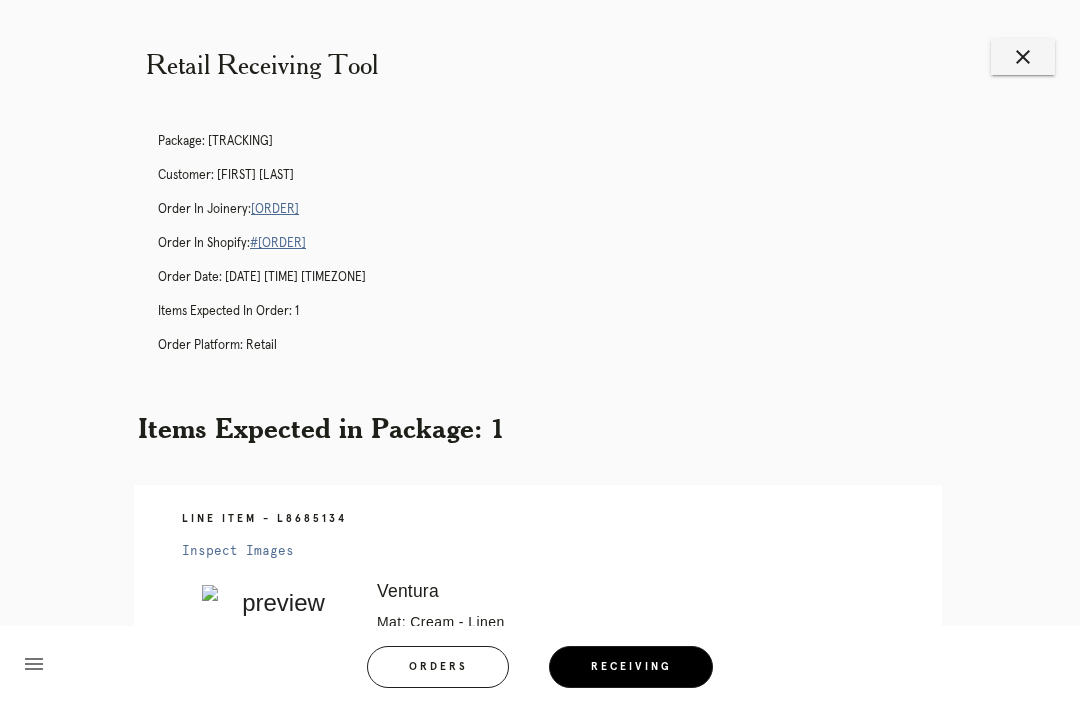 click on "[ORDER_ID]" at bounding box center (275, 209) 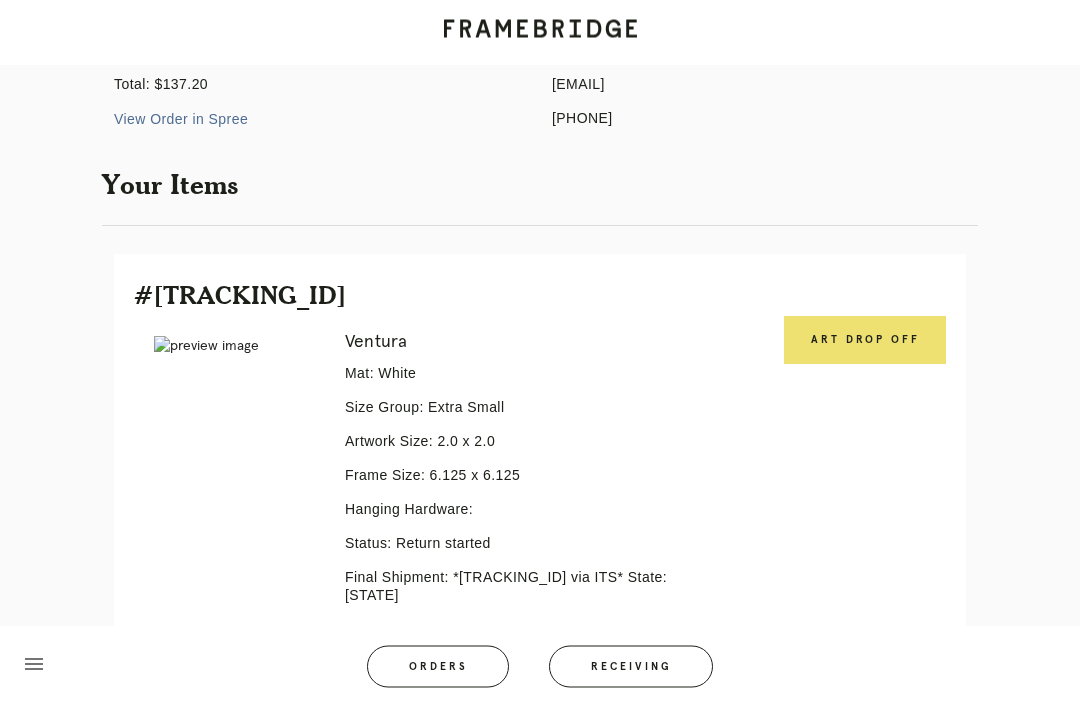scroll, scrollTop: 363, scrollLeft: 0, axis: vertical 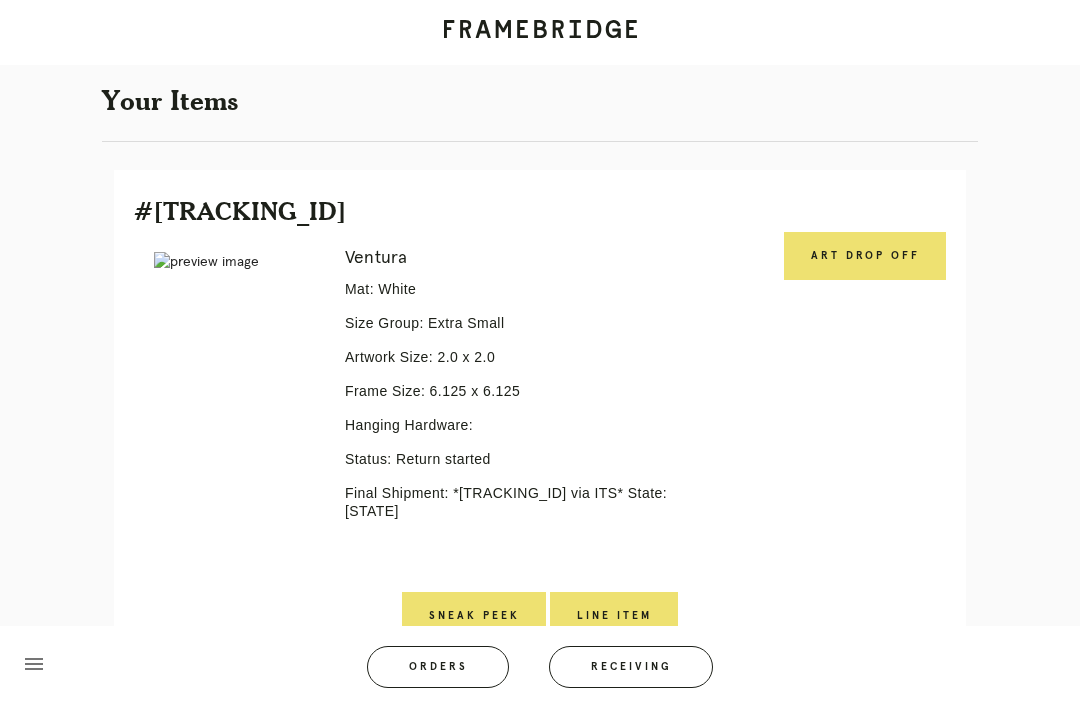 click on "Art drop off" at bounding box center (865, 256) 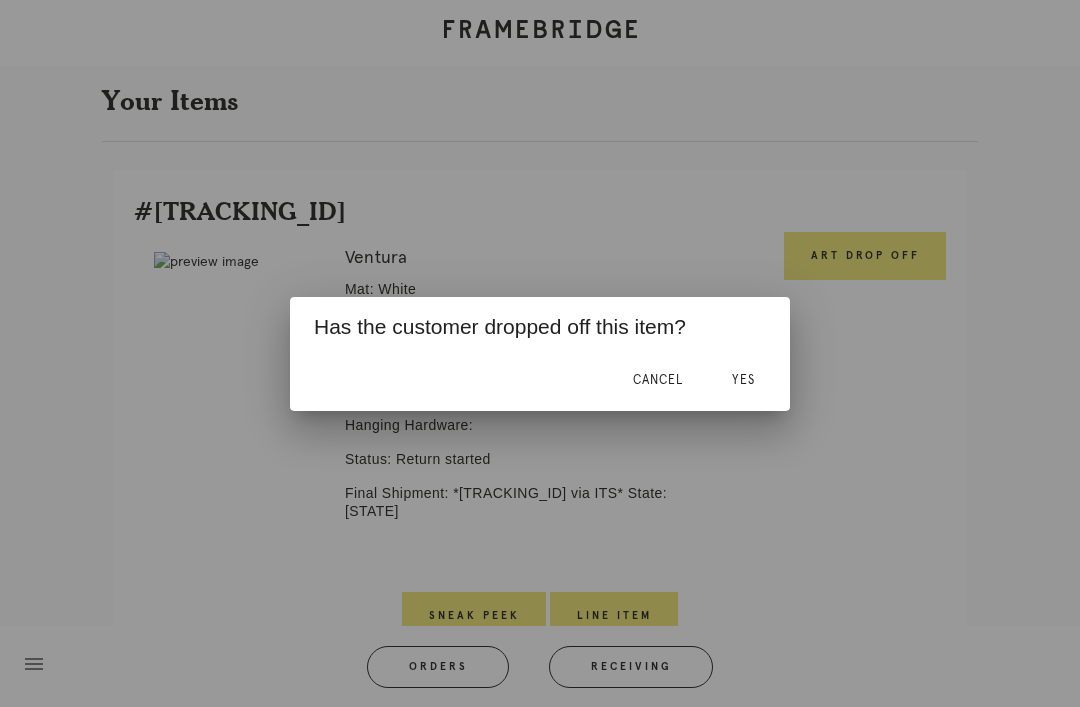 click on "Yes" at bounding box center (743, 381) 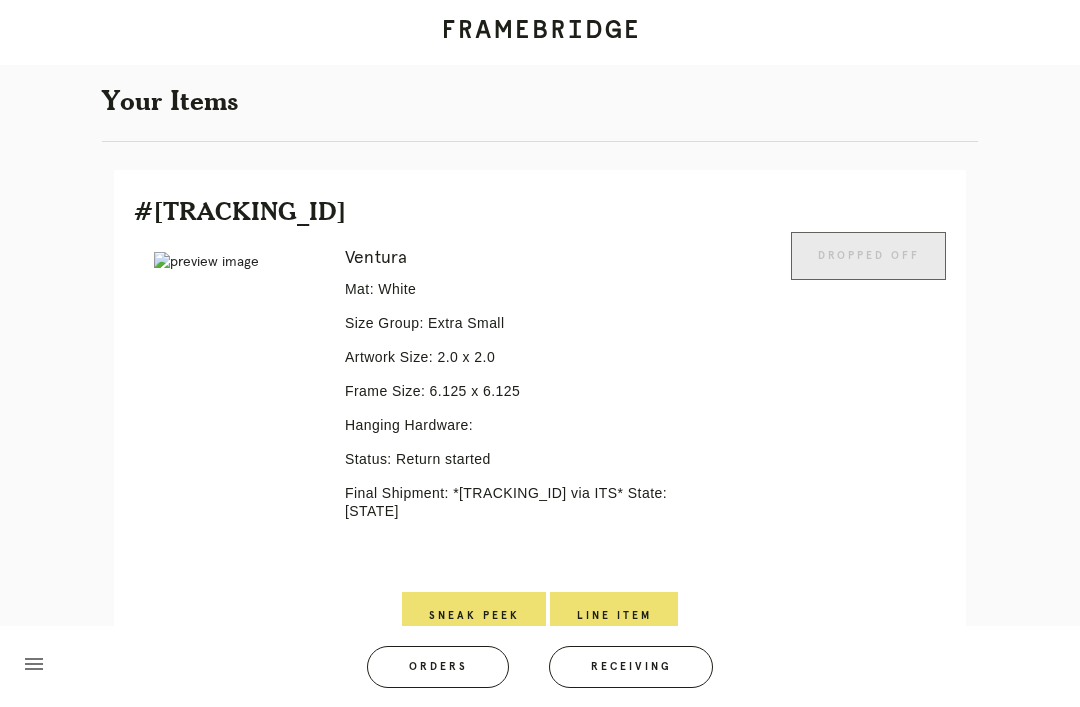 click on "Line Item" at bounding box center [614, 616] 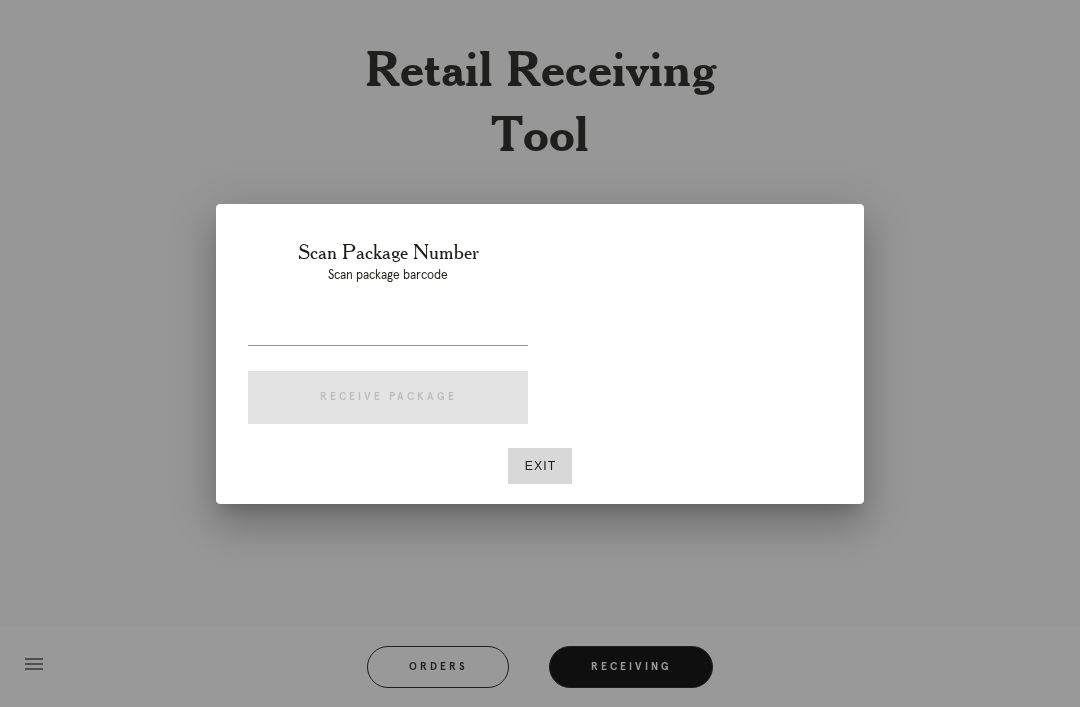 scroll, scrollTop: 0, scrollLeft: 0, axis: both 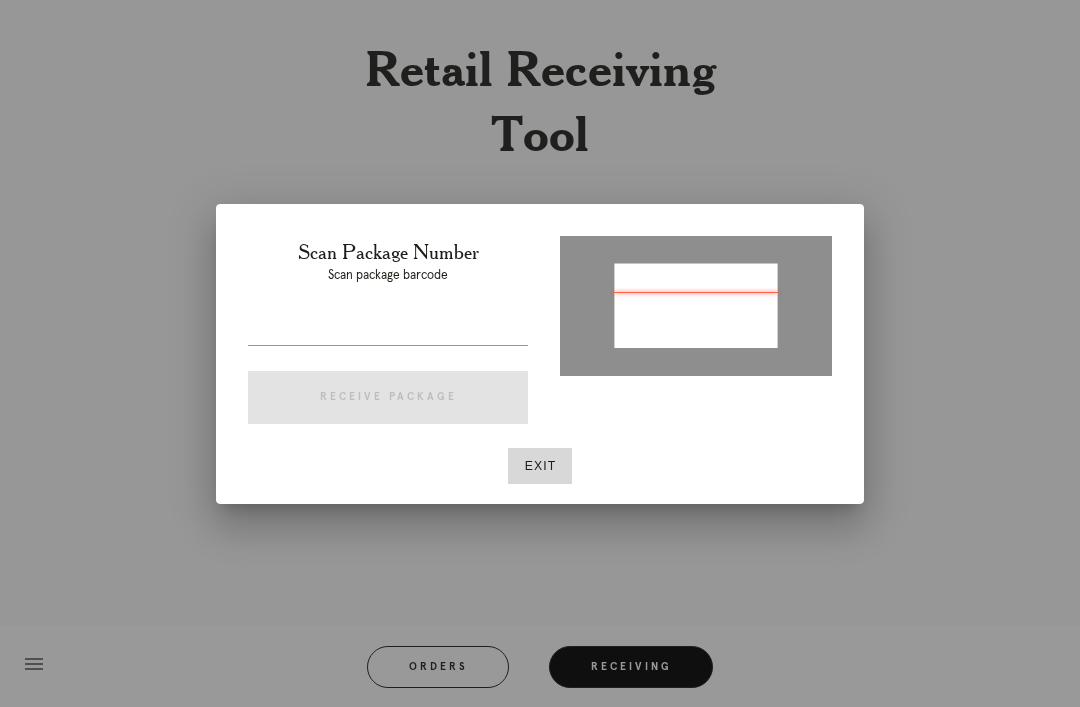 click on "Exit" at bounding box center (540, 466) 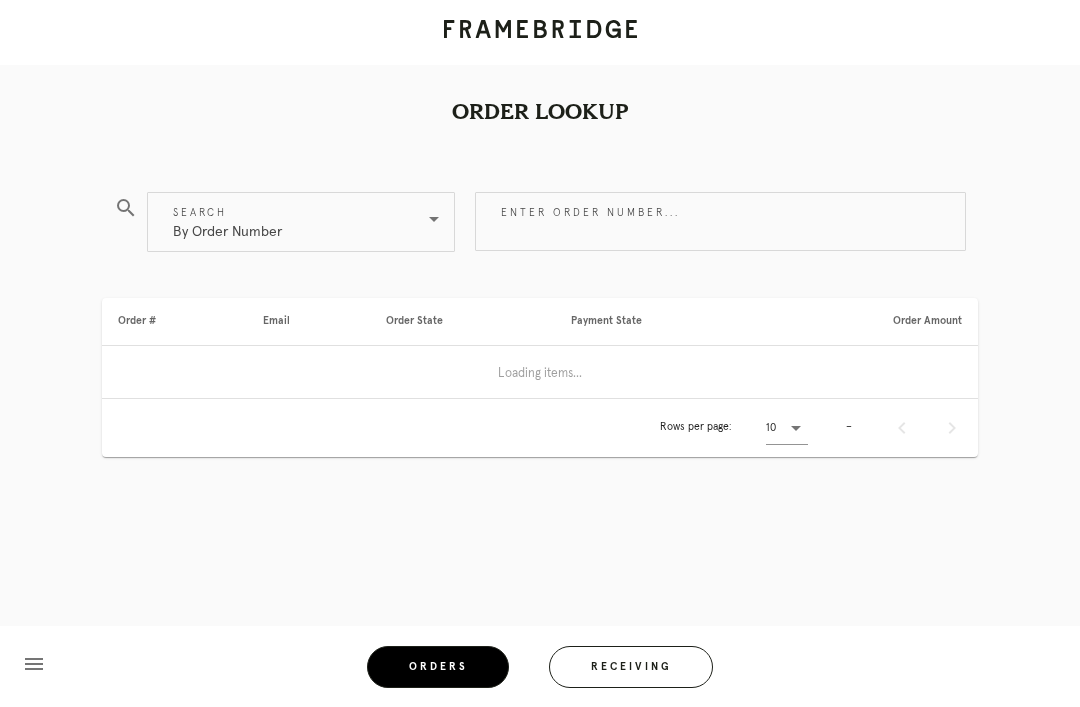click on "Enter order number..." at bounding box center (720, 221) 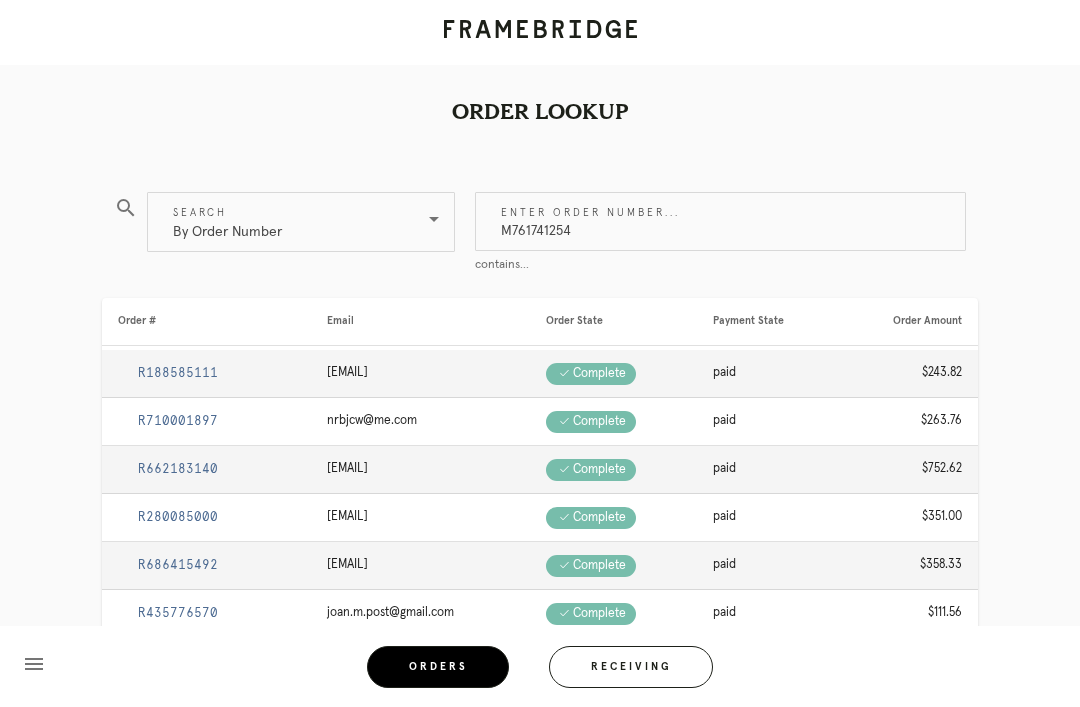 type on "M761741254" 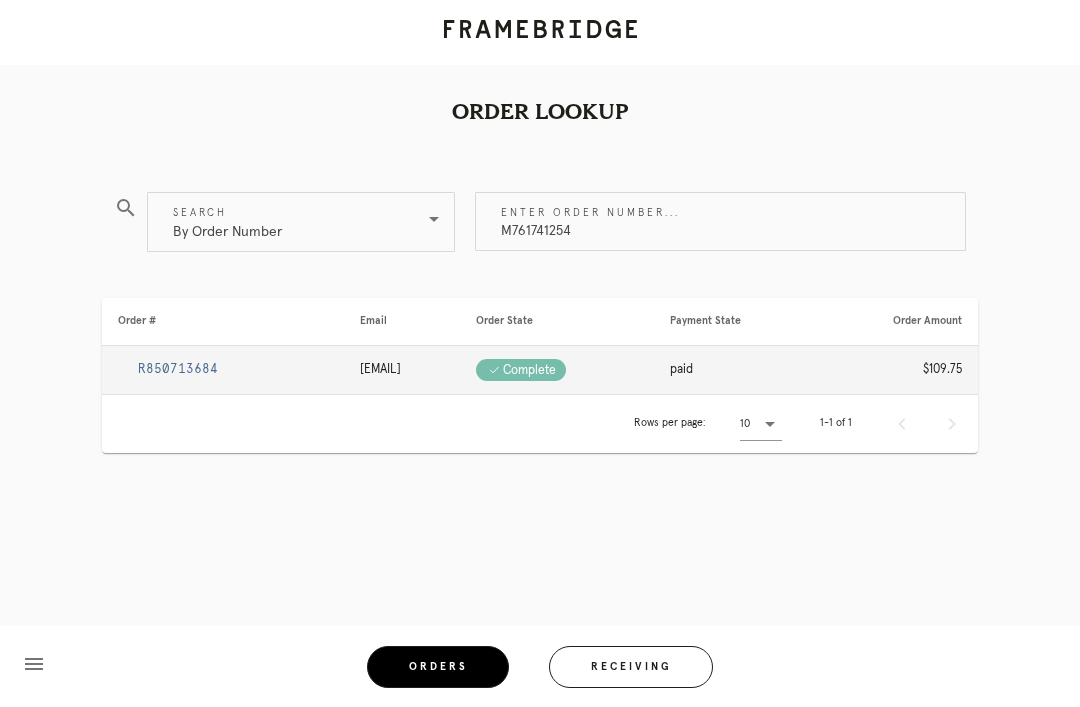 click on "R850713684" at bounding box center [178, 369] 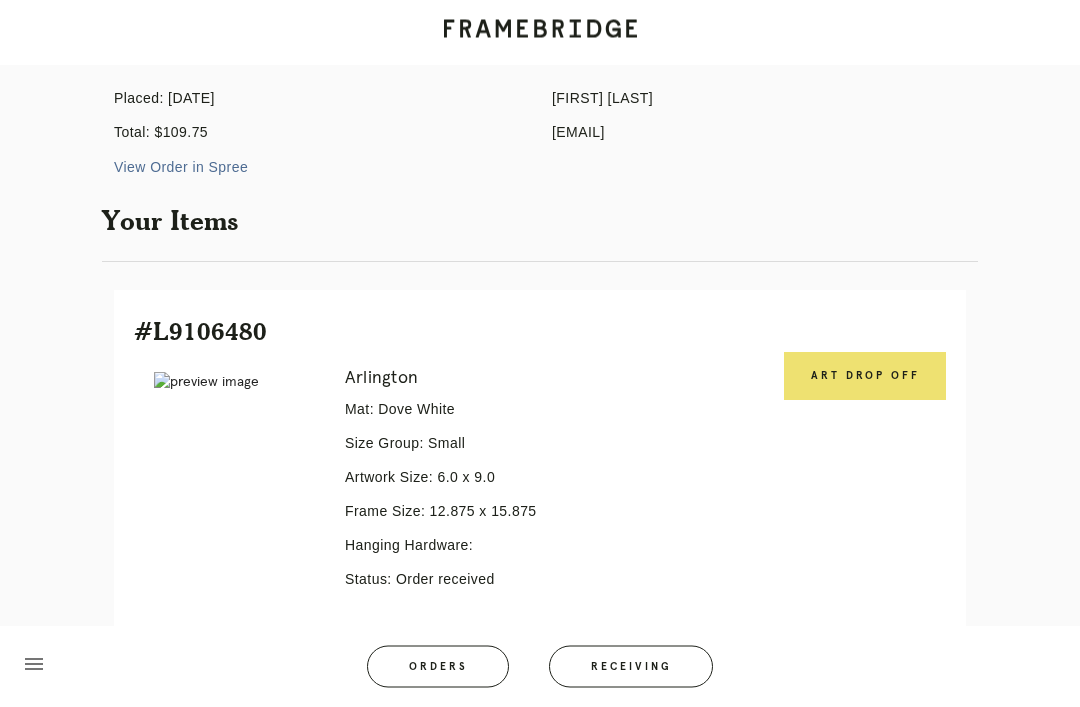 click on "Art drop off" at bounding box center [865, 377] 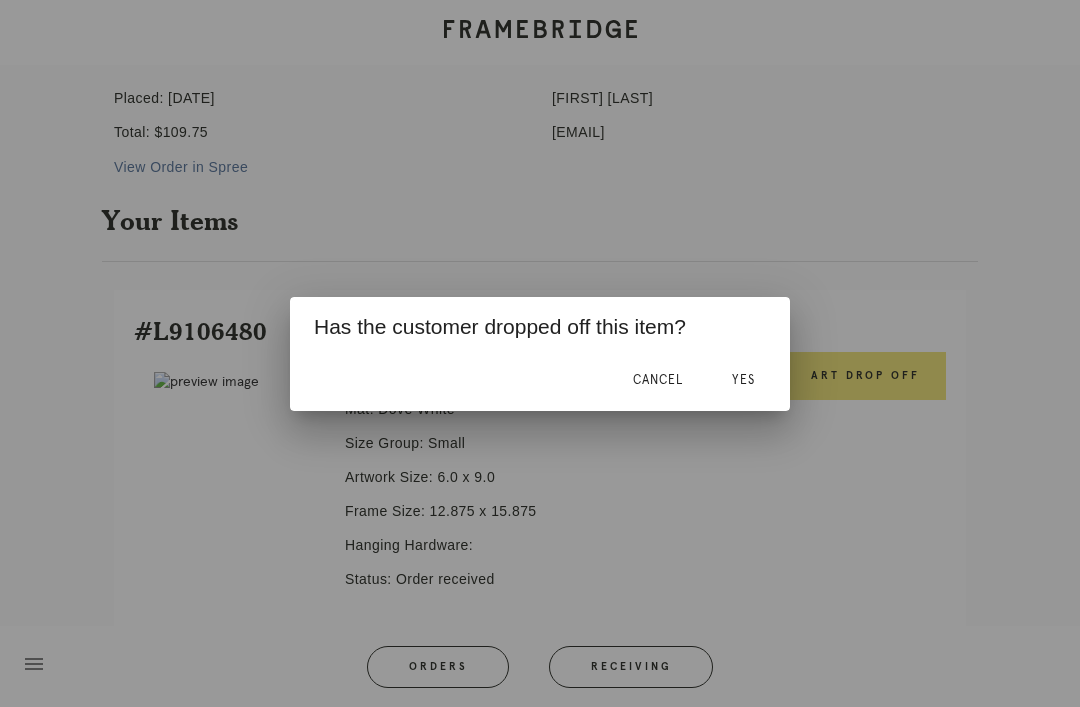 click on "Yes" at bounding box center (743, 380) 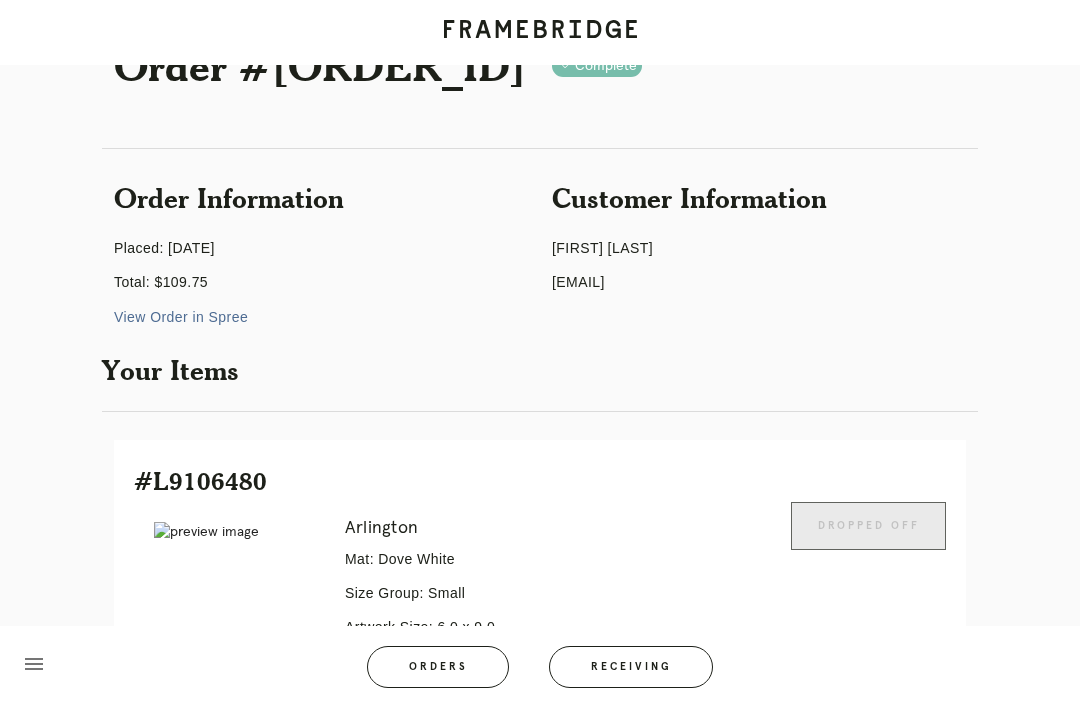 scroll, scrollTop: 0, scrollLeft: 0, axis: both 